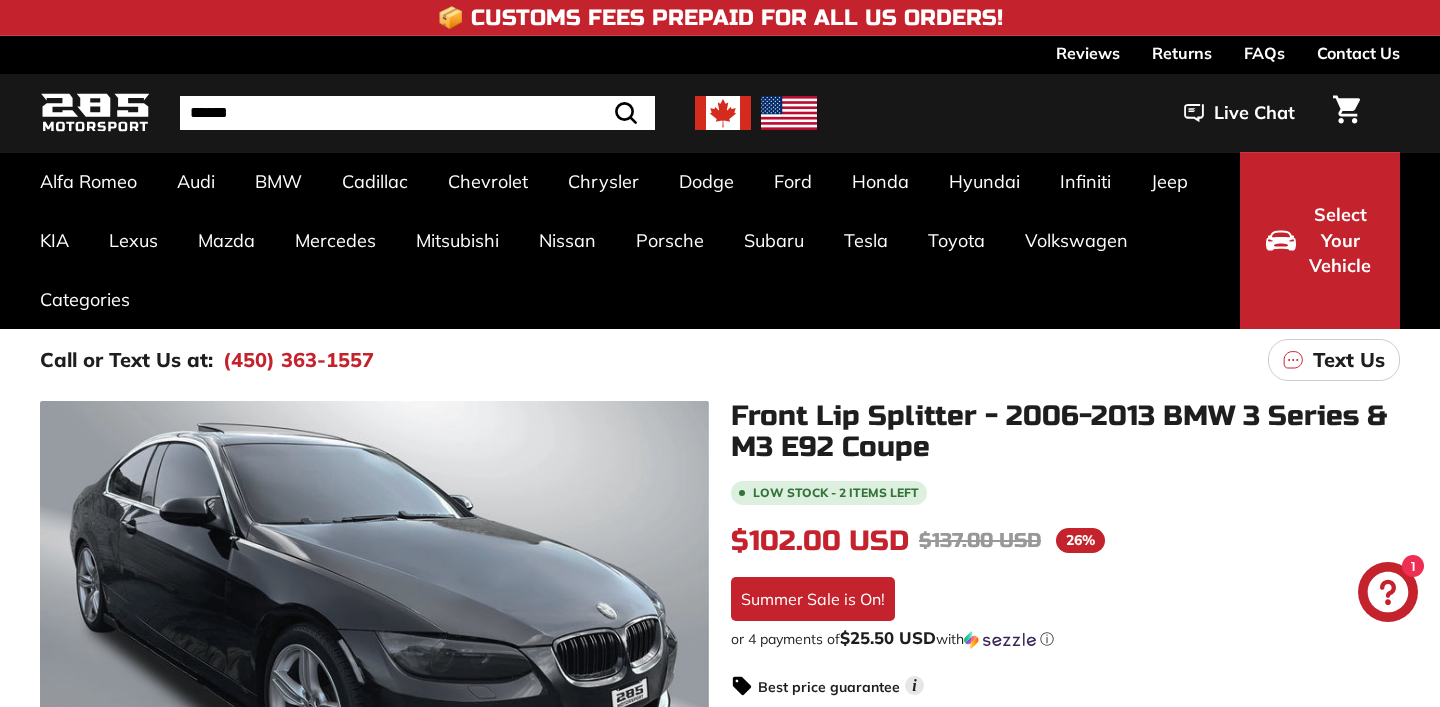 scroll, scrollTop: 578, scrollLeft: 0, axis: vertical 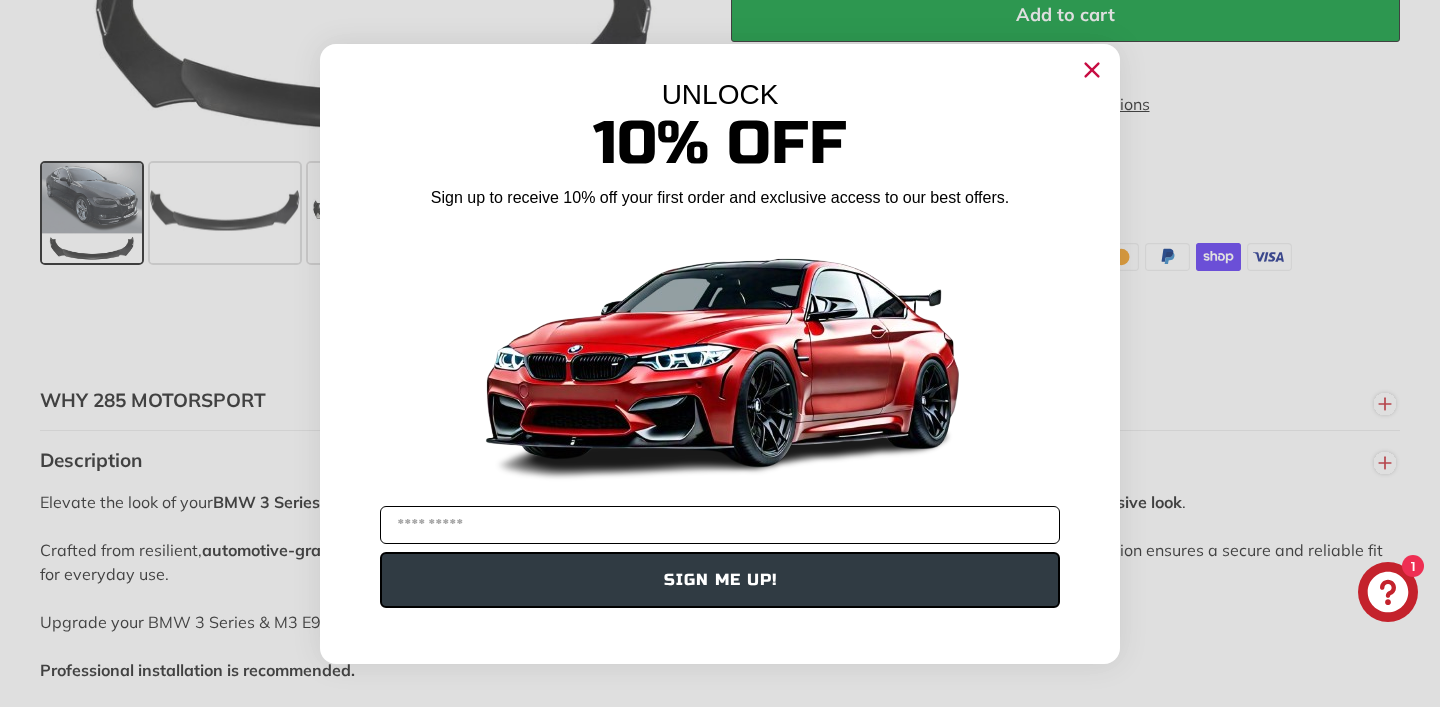 click at bounding box center [720, 525] 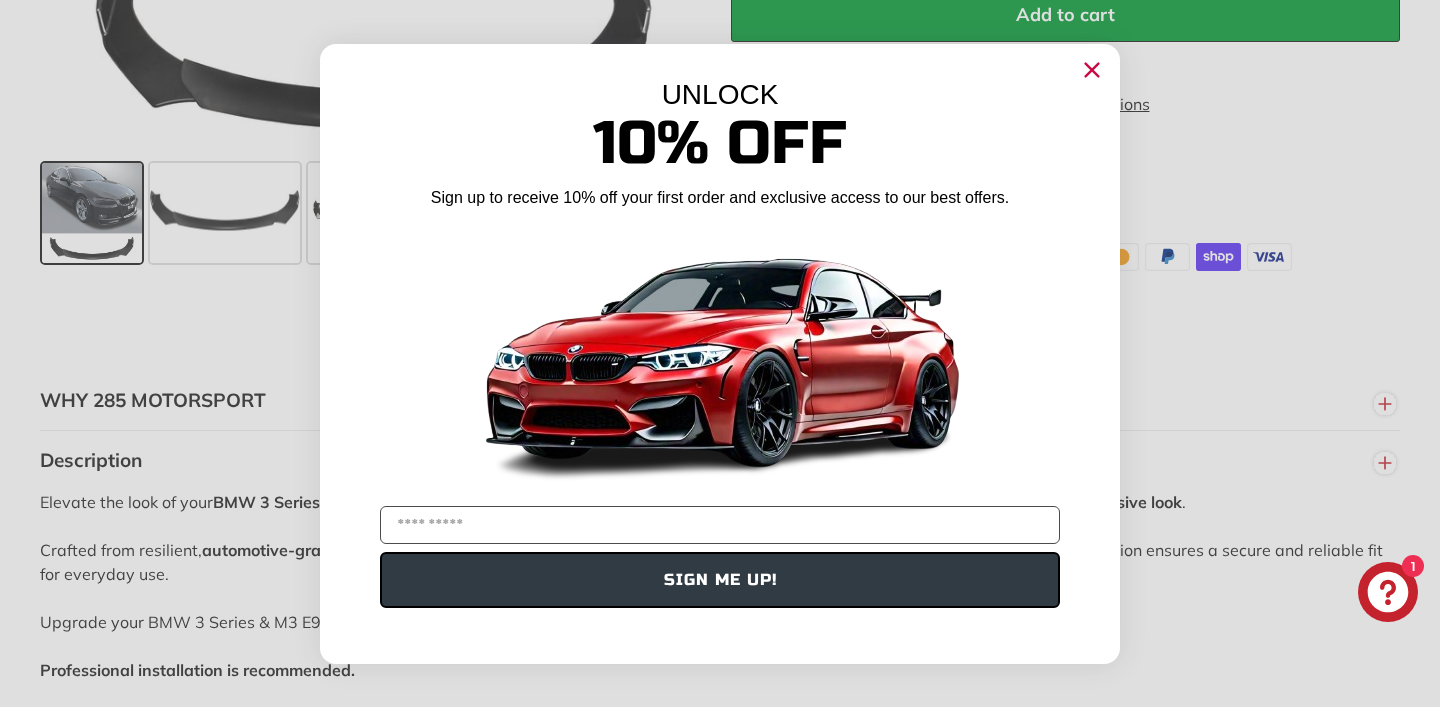 type on "**********" 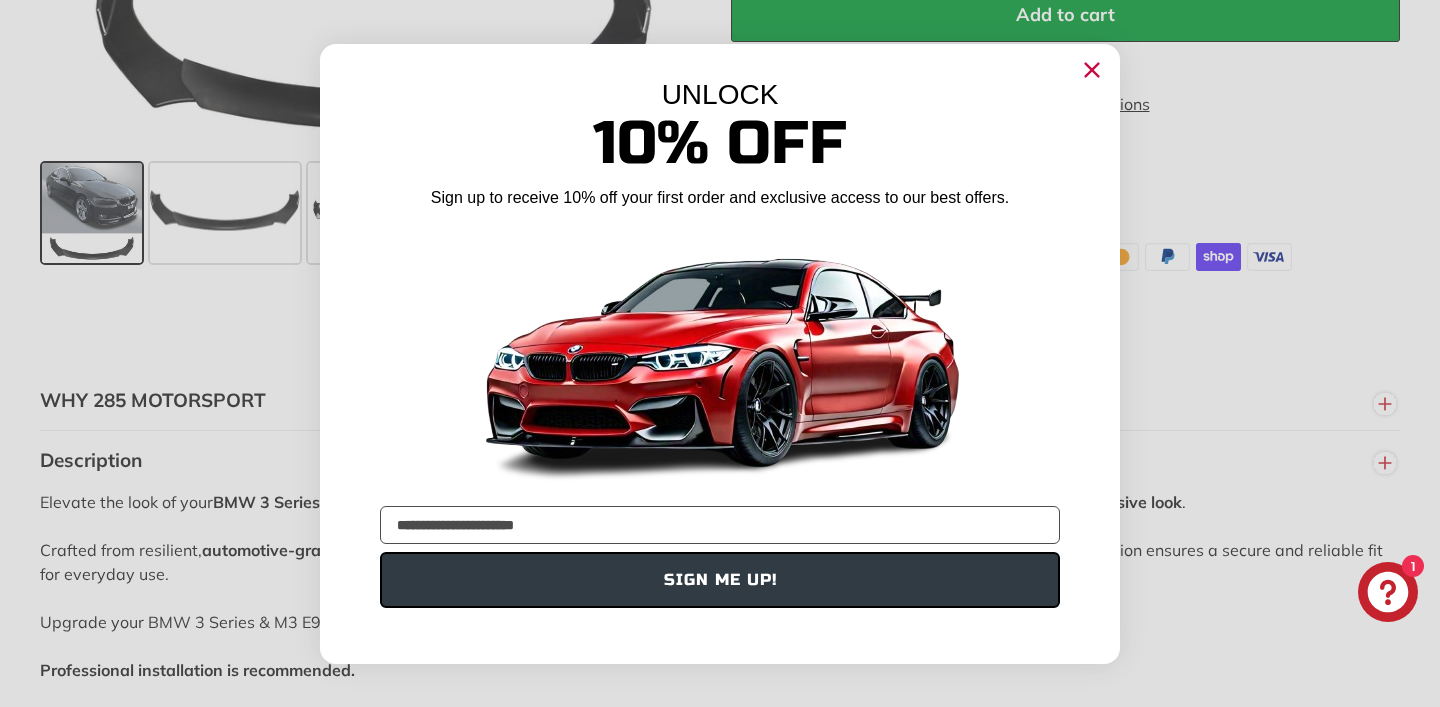 click on "SIGN ME UP!" at bounding box center [720, 580] 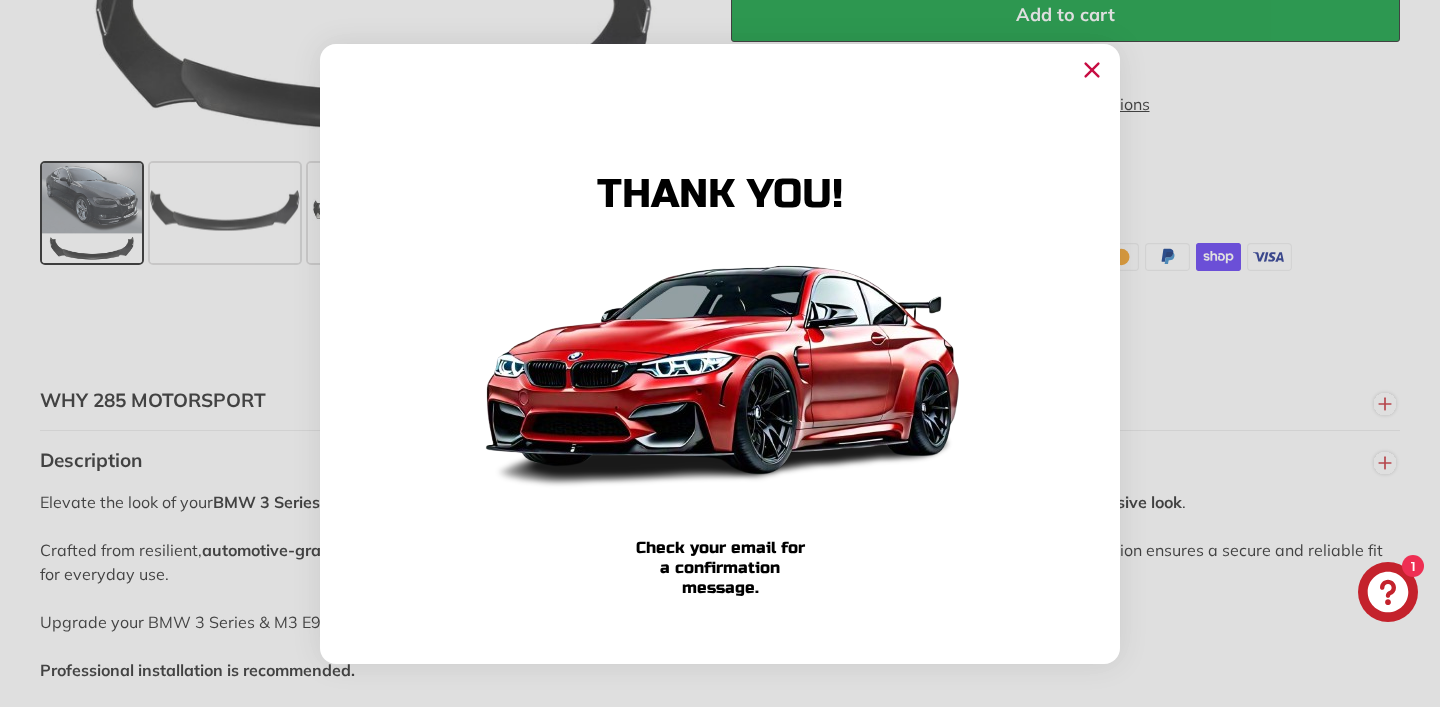 click 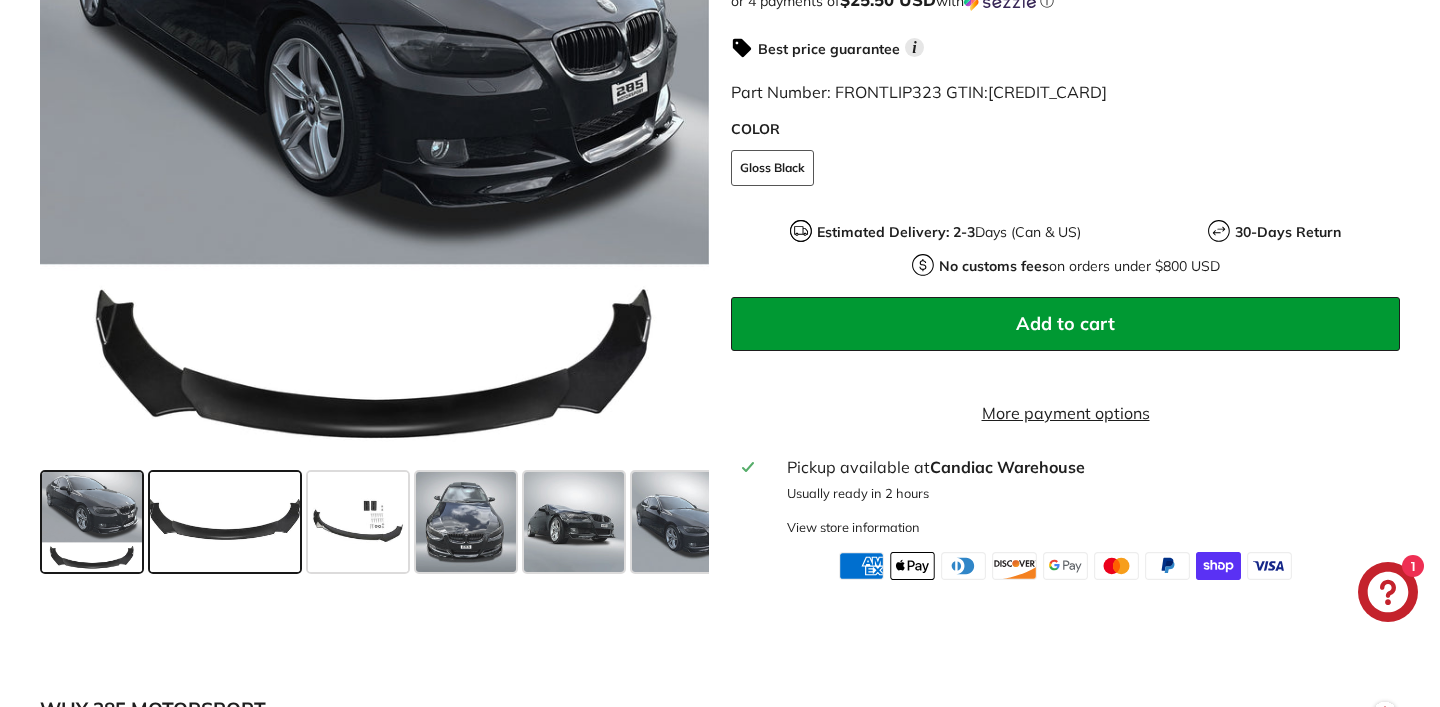 scroll, scrollTop: 628, scrollLeft: 0, axis: vertical 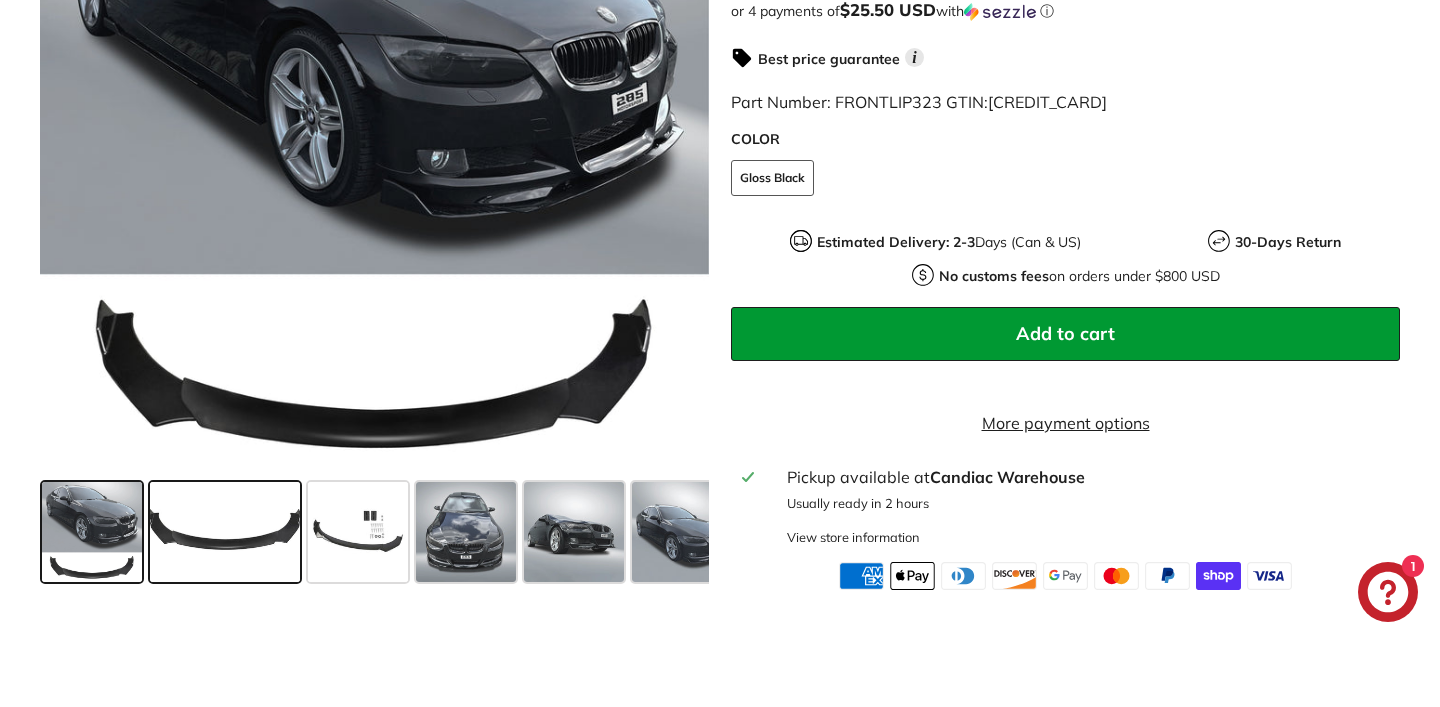 click at bounding box center (225, 532) 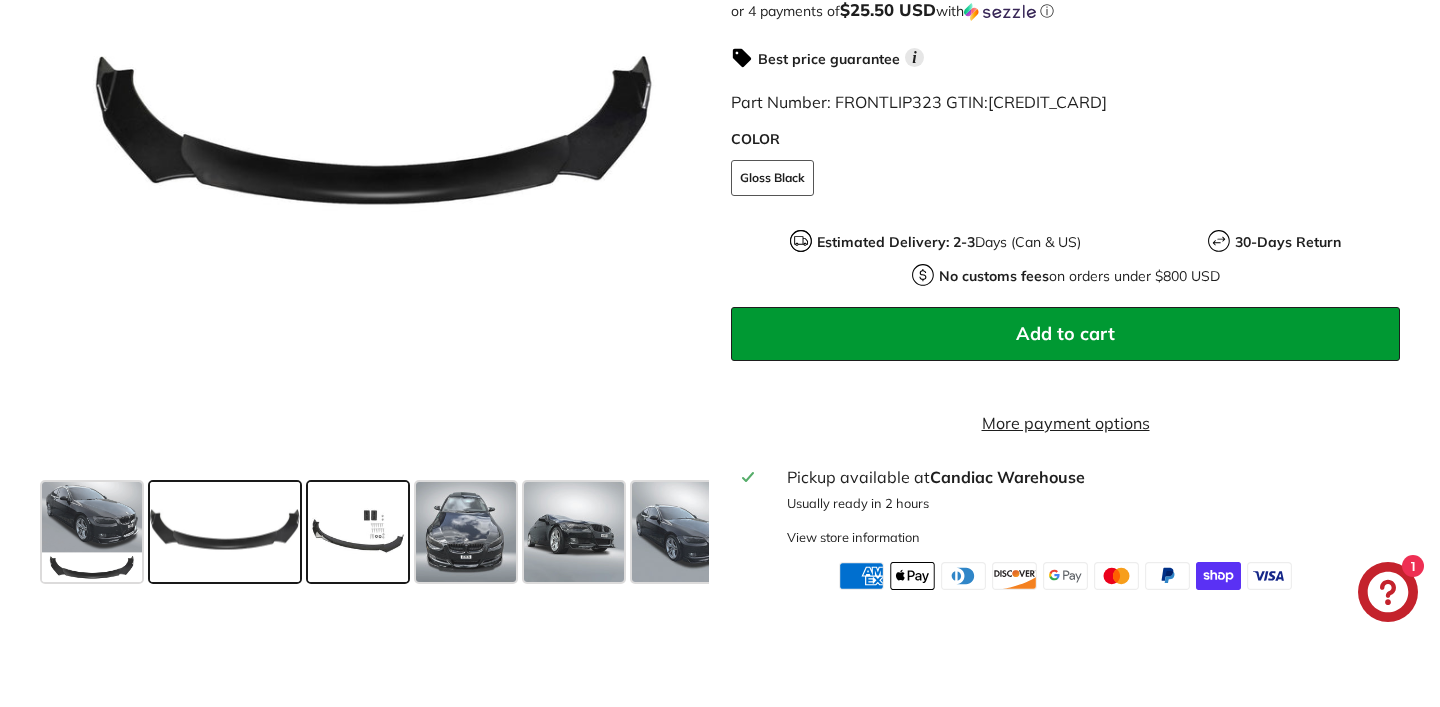 click at bounding box center [358, 532] 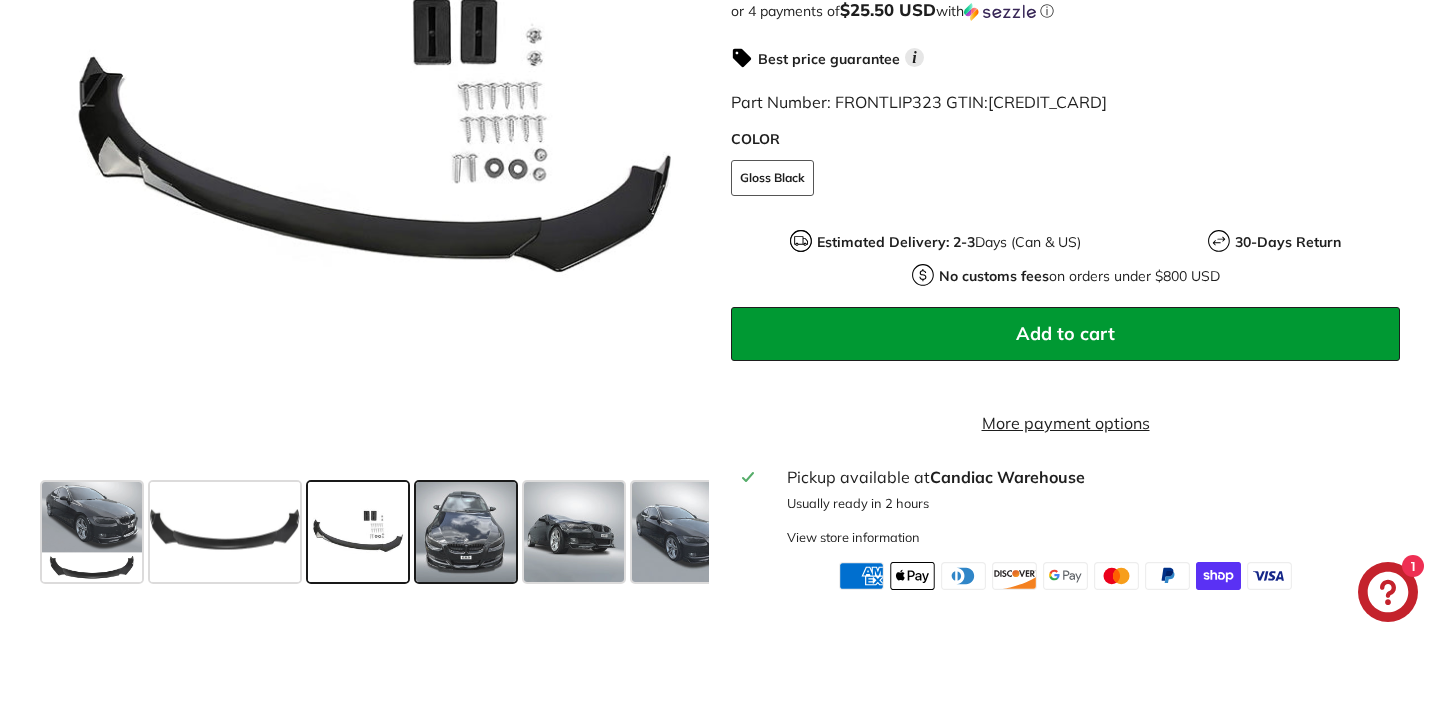 click at bounding box center [466, 532] 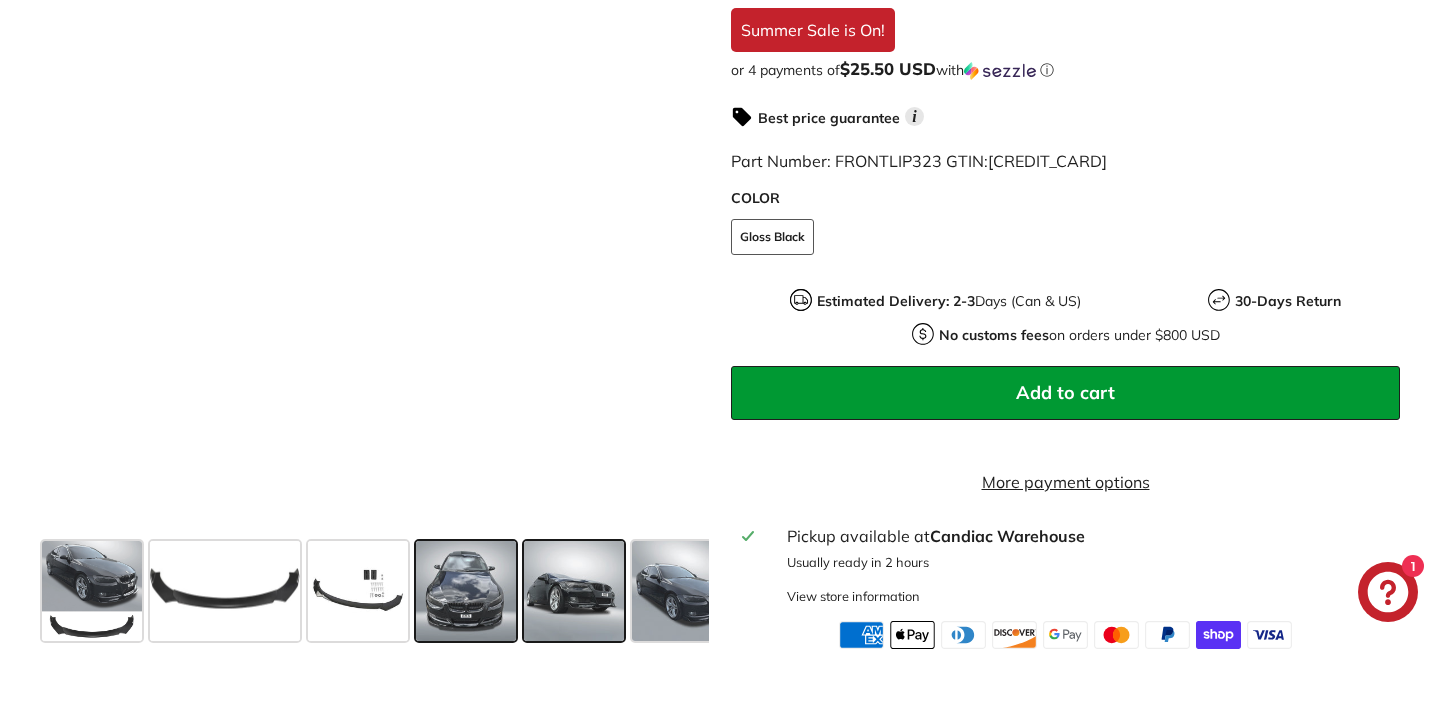 scroll, scrollTop: 572, scrollLeft: 0, axis: vertical 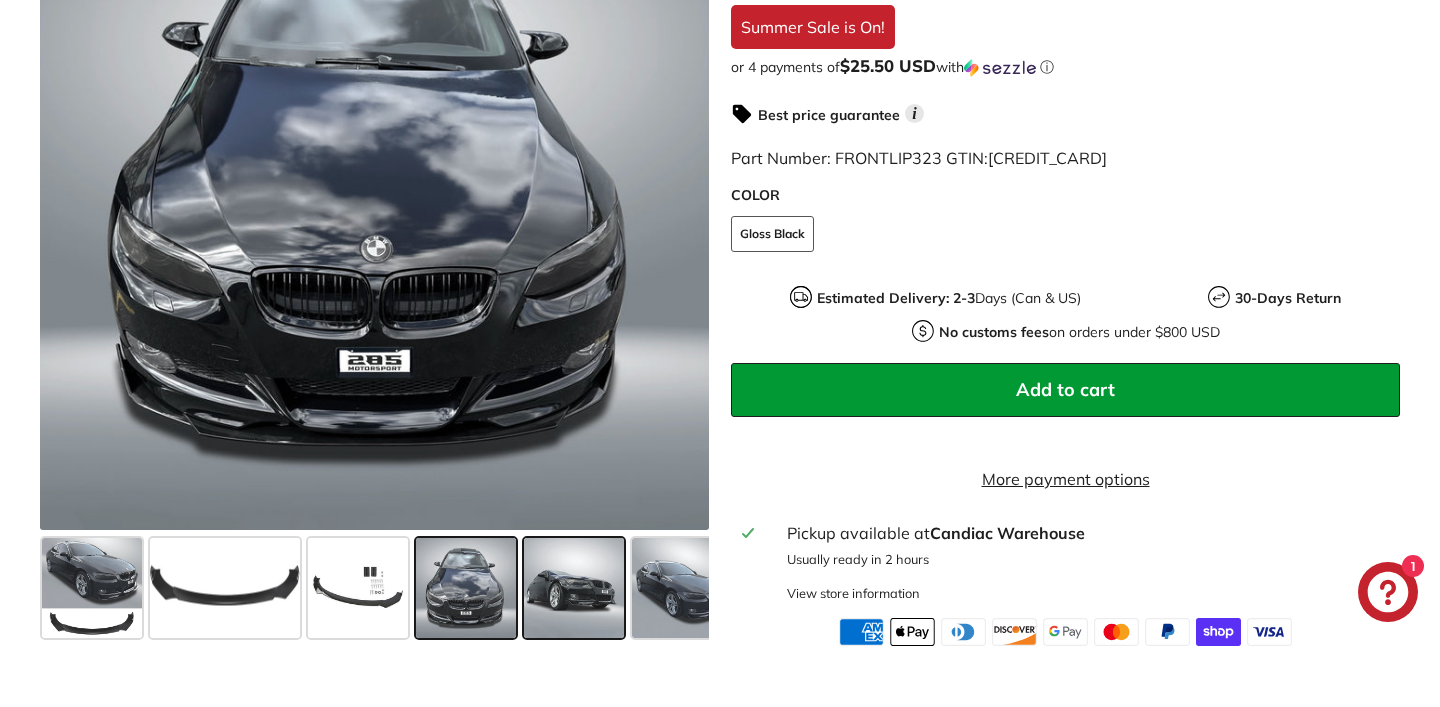 click at bounding box center (574, 588) 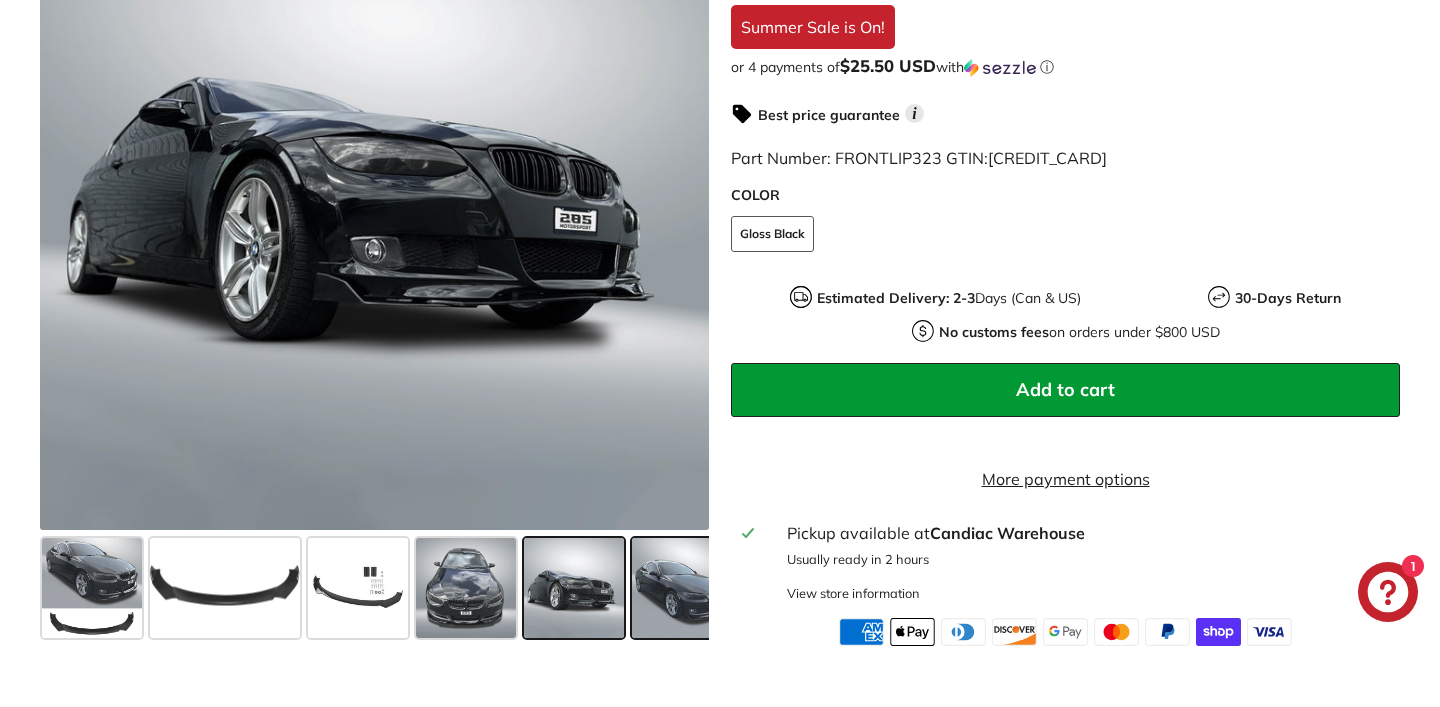 click at bounding box center [682, 588] 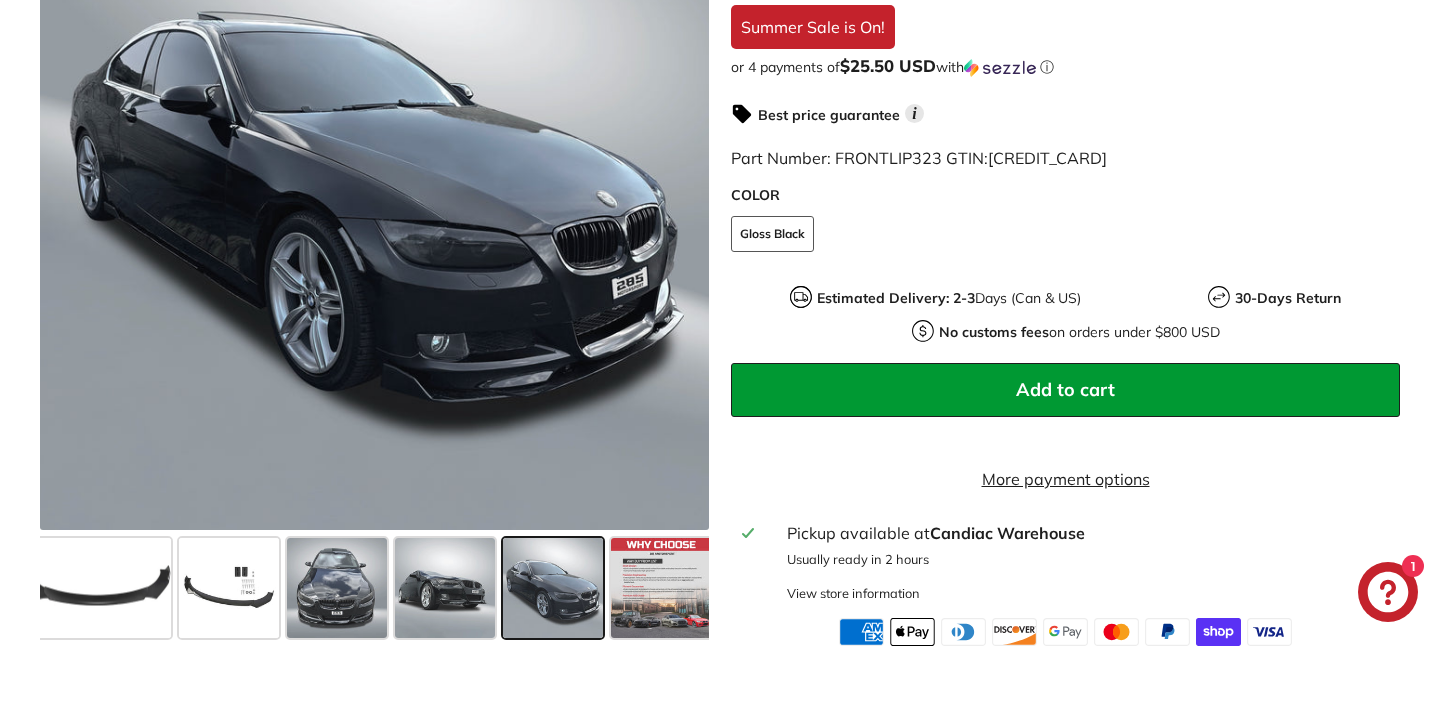 scroll, scrollTop: 0, scrollLeft: 135, axis: horizontal 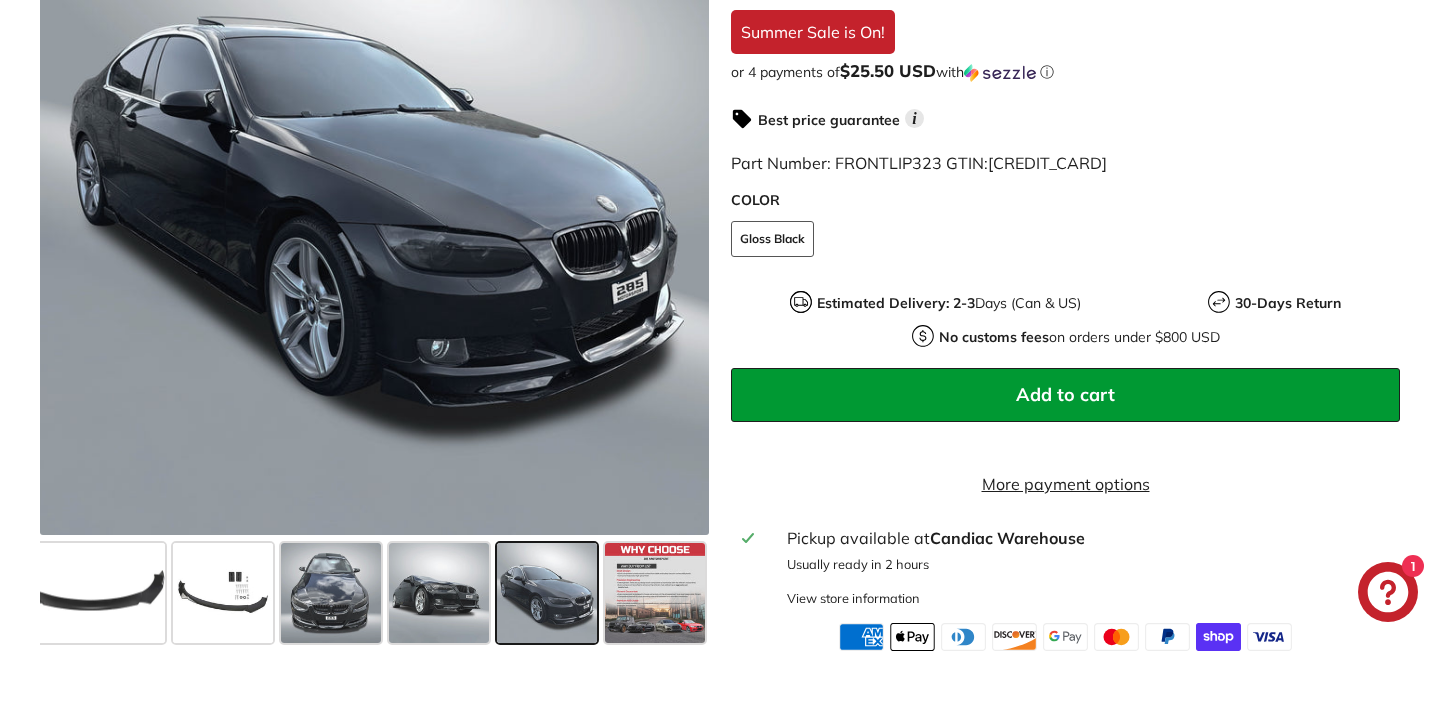 click at bounding box center [655, 593] 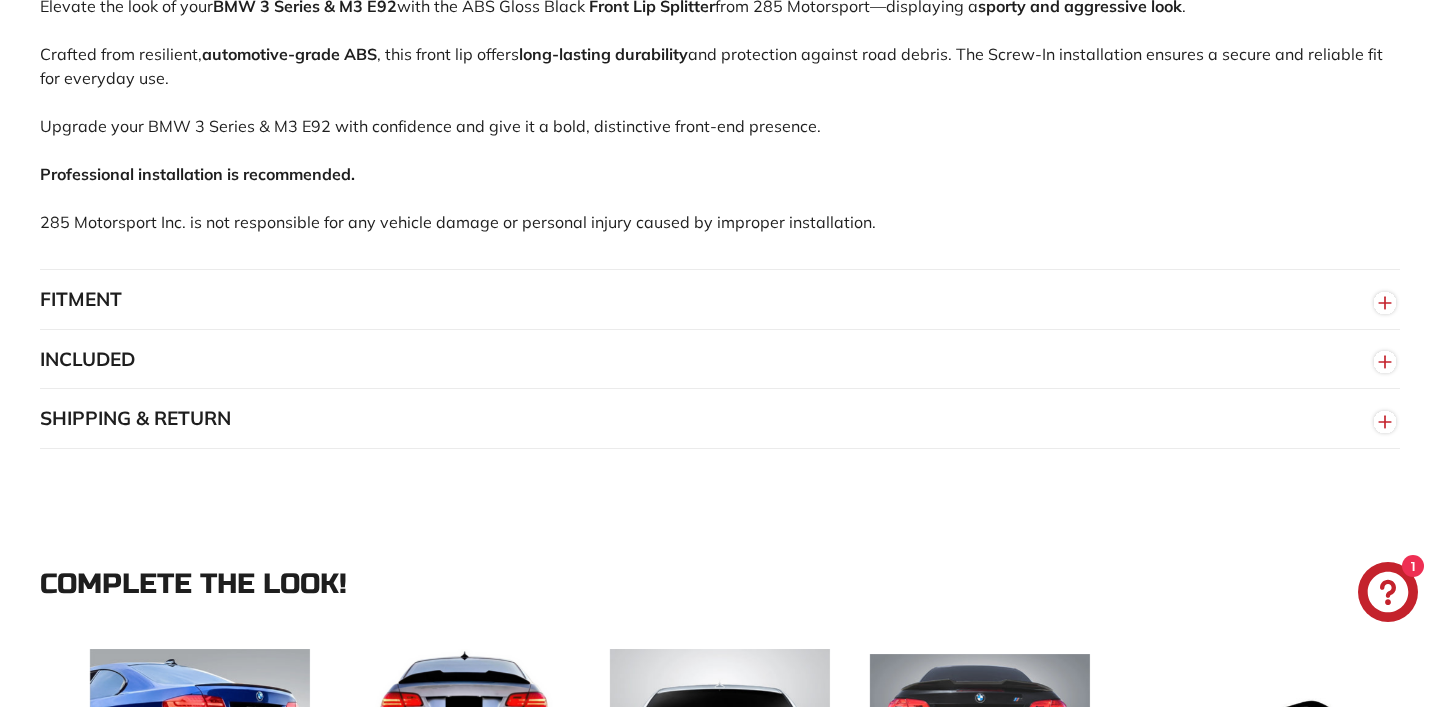 scroll, scrollTop: 1451, scrollLeft: 0, axis: vertical 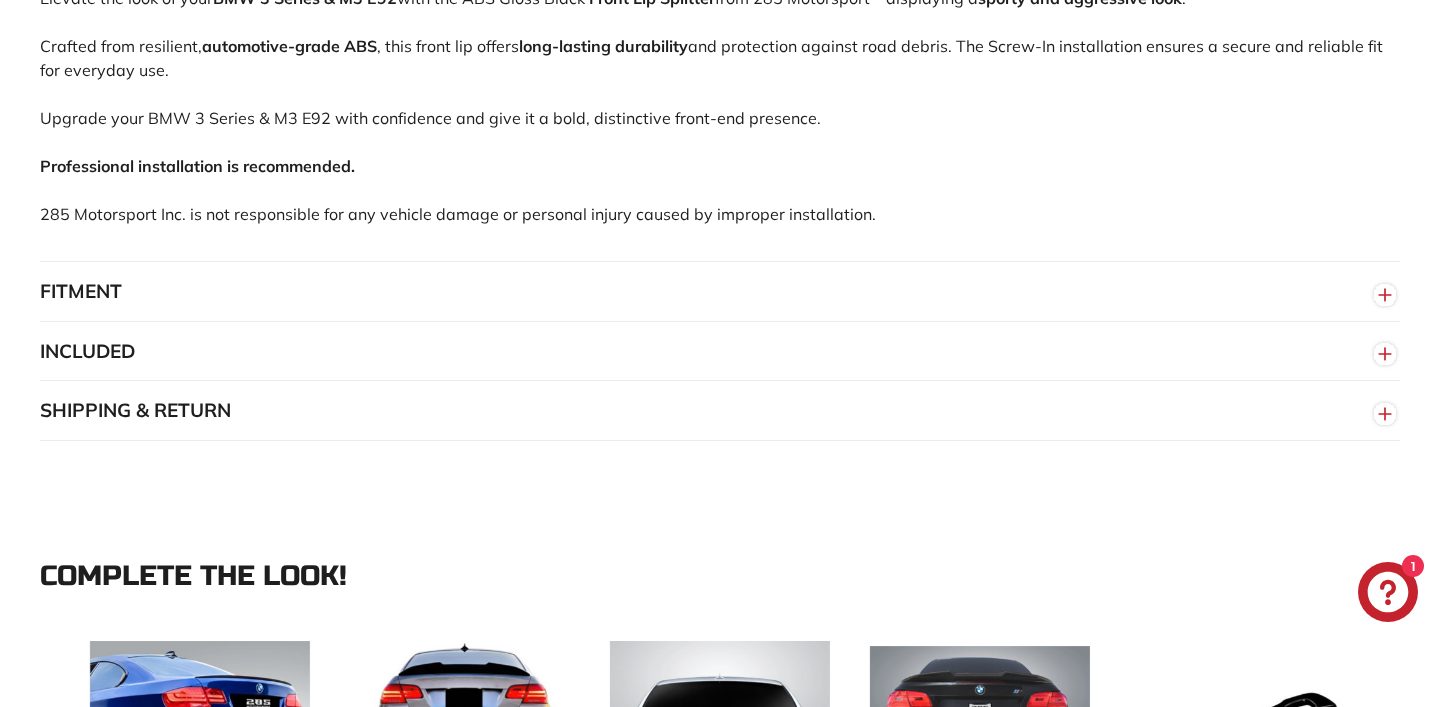 click on "FITMENT" at bounding box center (720, 292) 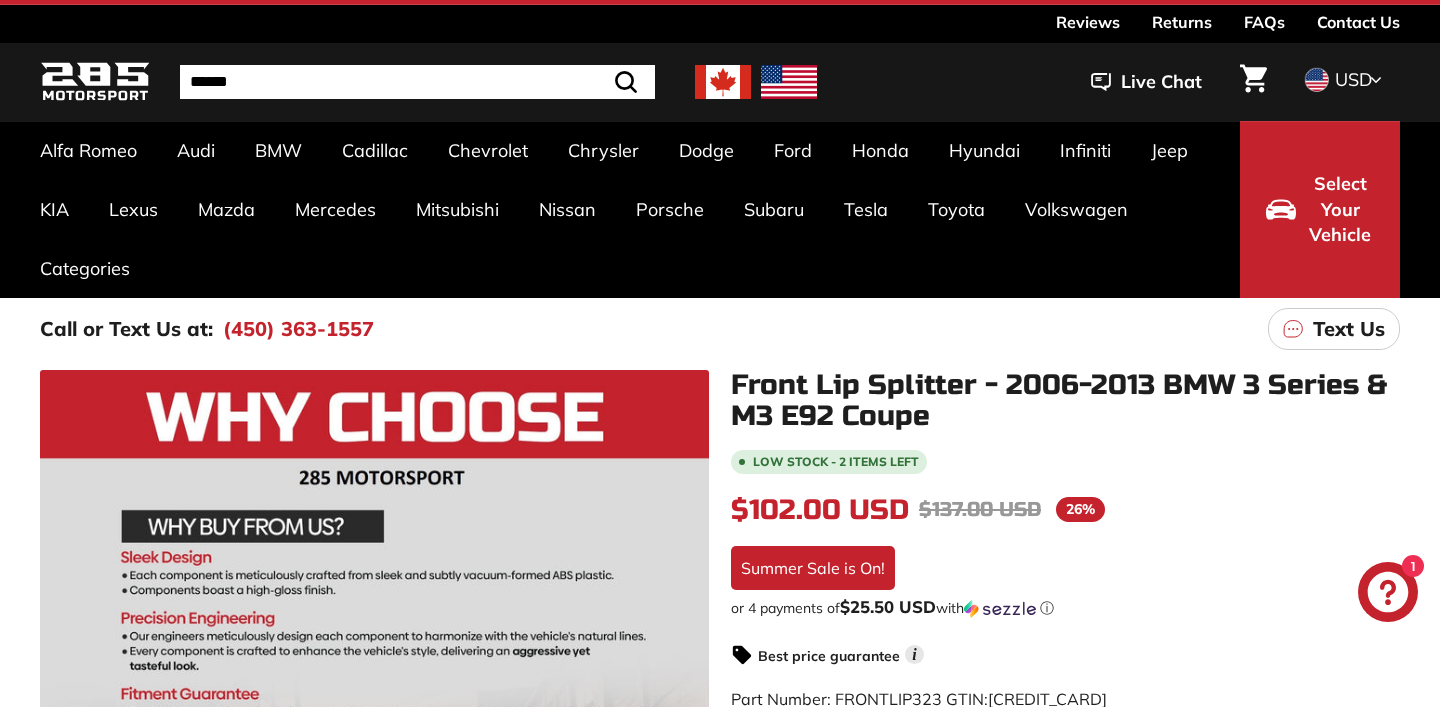 scroll, scrollTop: 26, scrollLeft: 0, axis: vertical 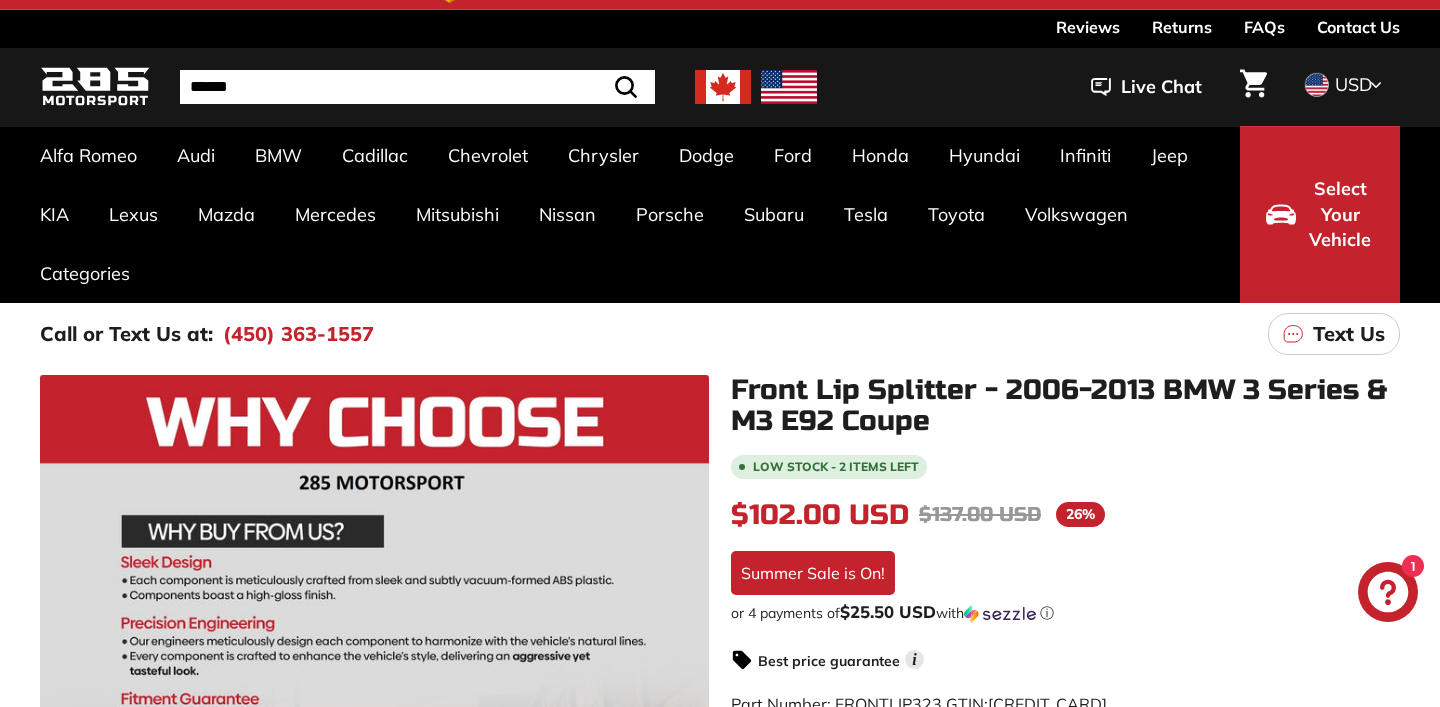 click on "Select Your Vehicle" at bounding box center (1340, 214) 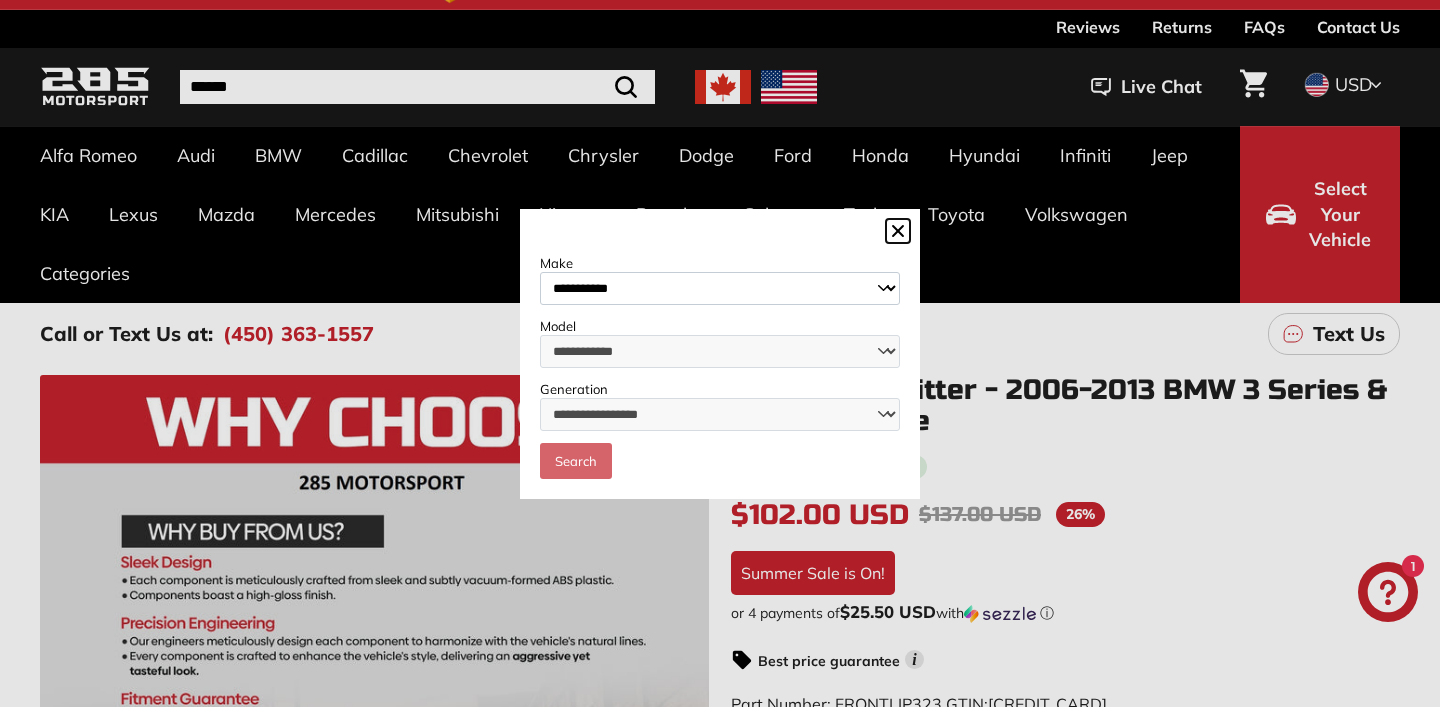 click on "**********" at bounding box center [720, 288] 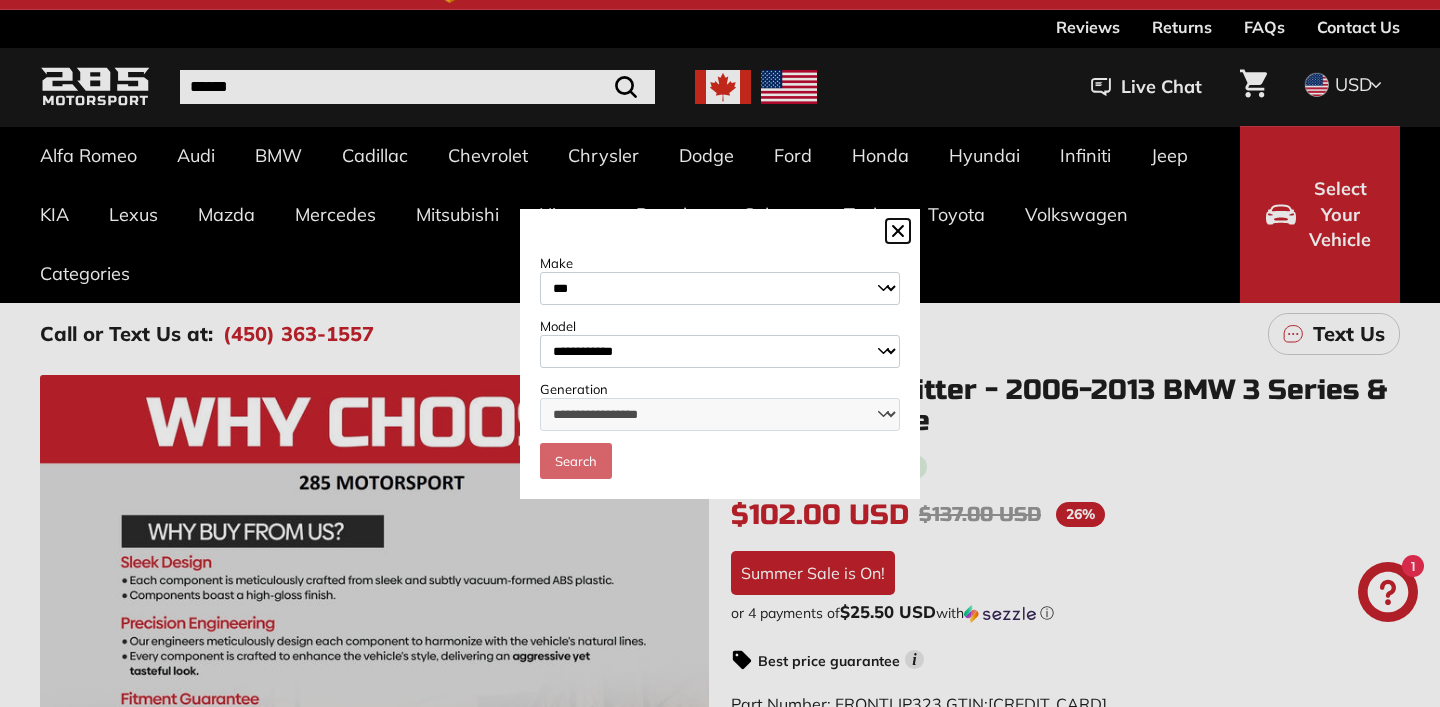 click on "**********" at bounding box center [720, 351] 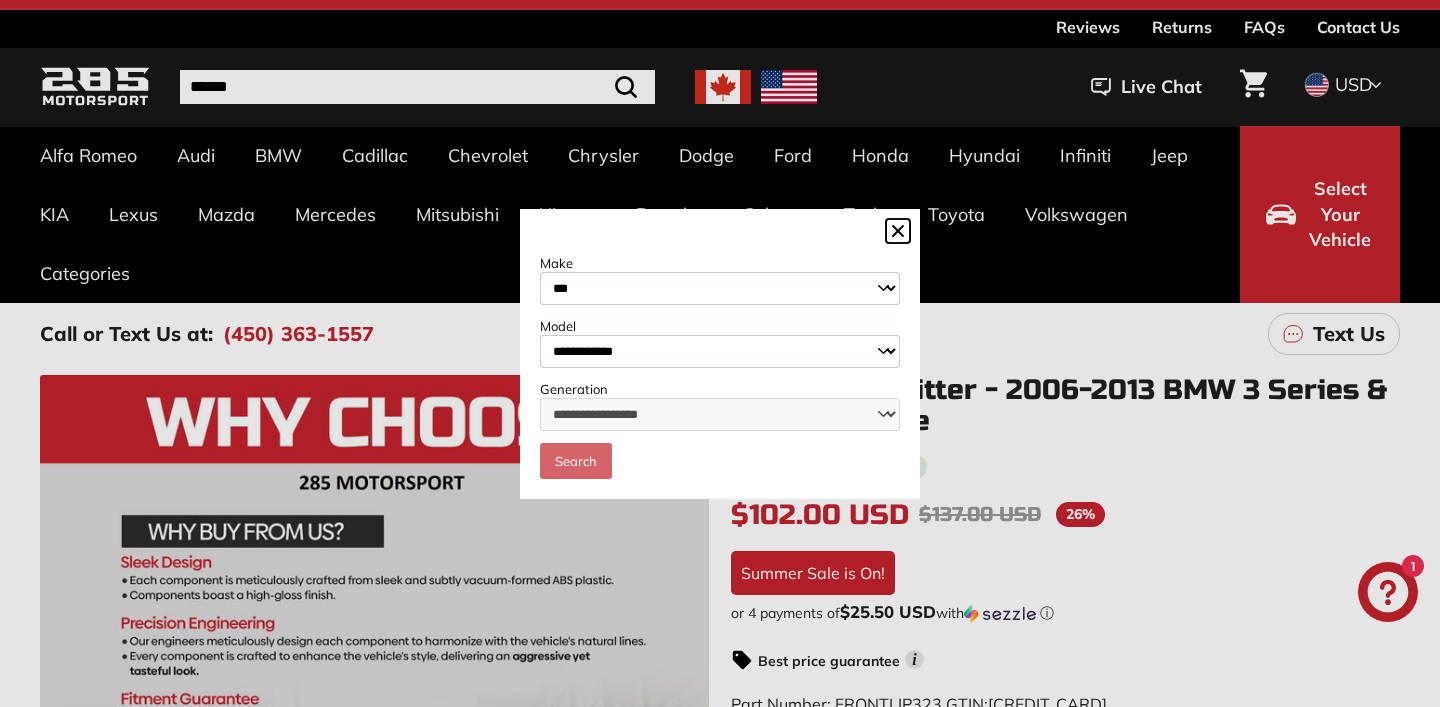 select on "********" 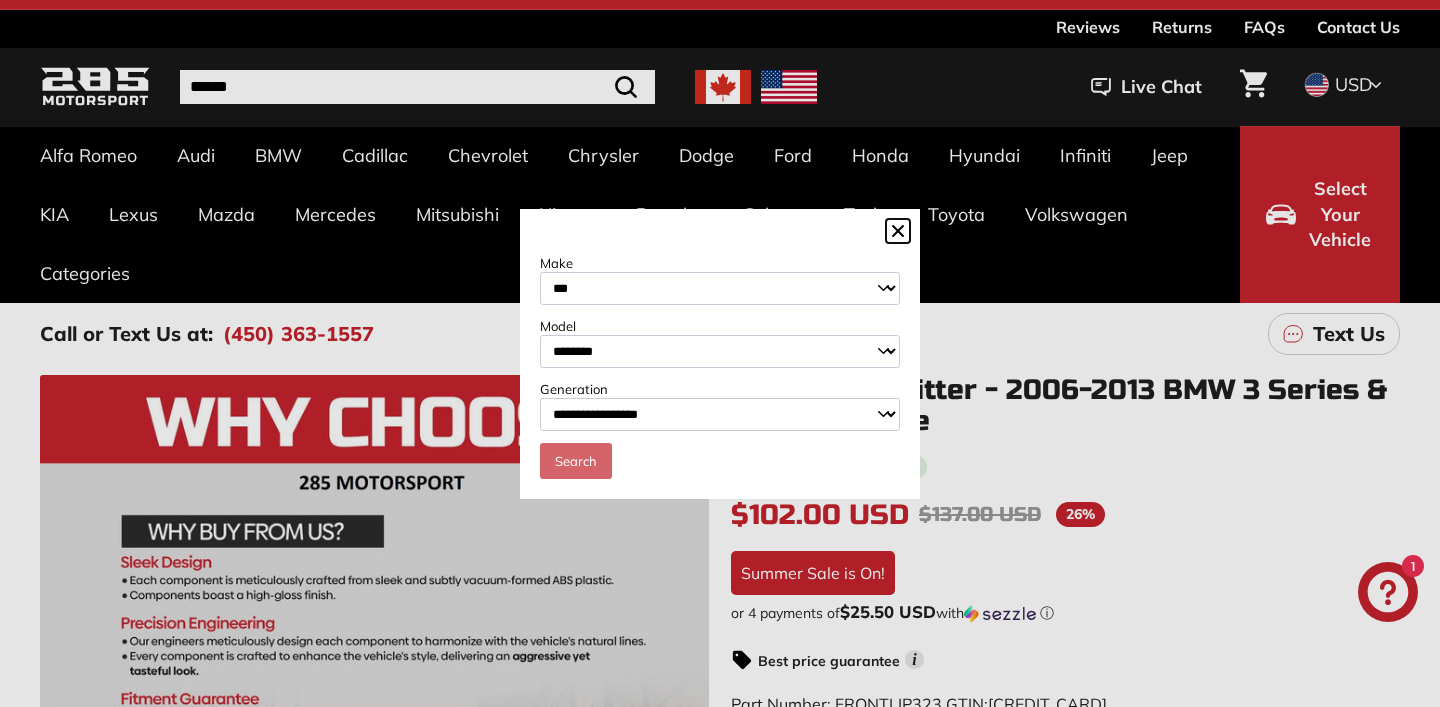 click on "**********" at bounding box center (720, 414) 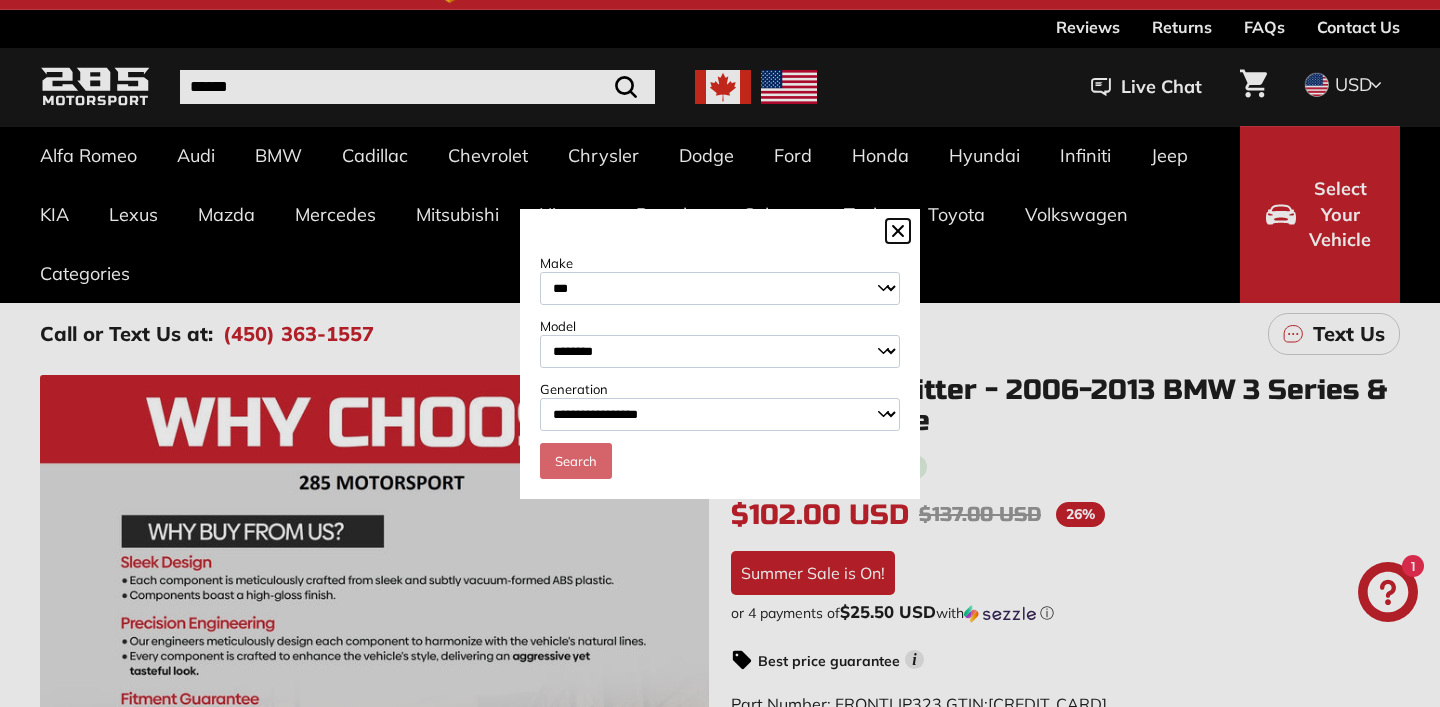 select on "**********" 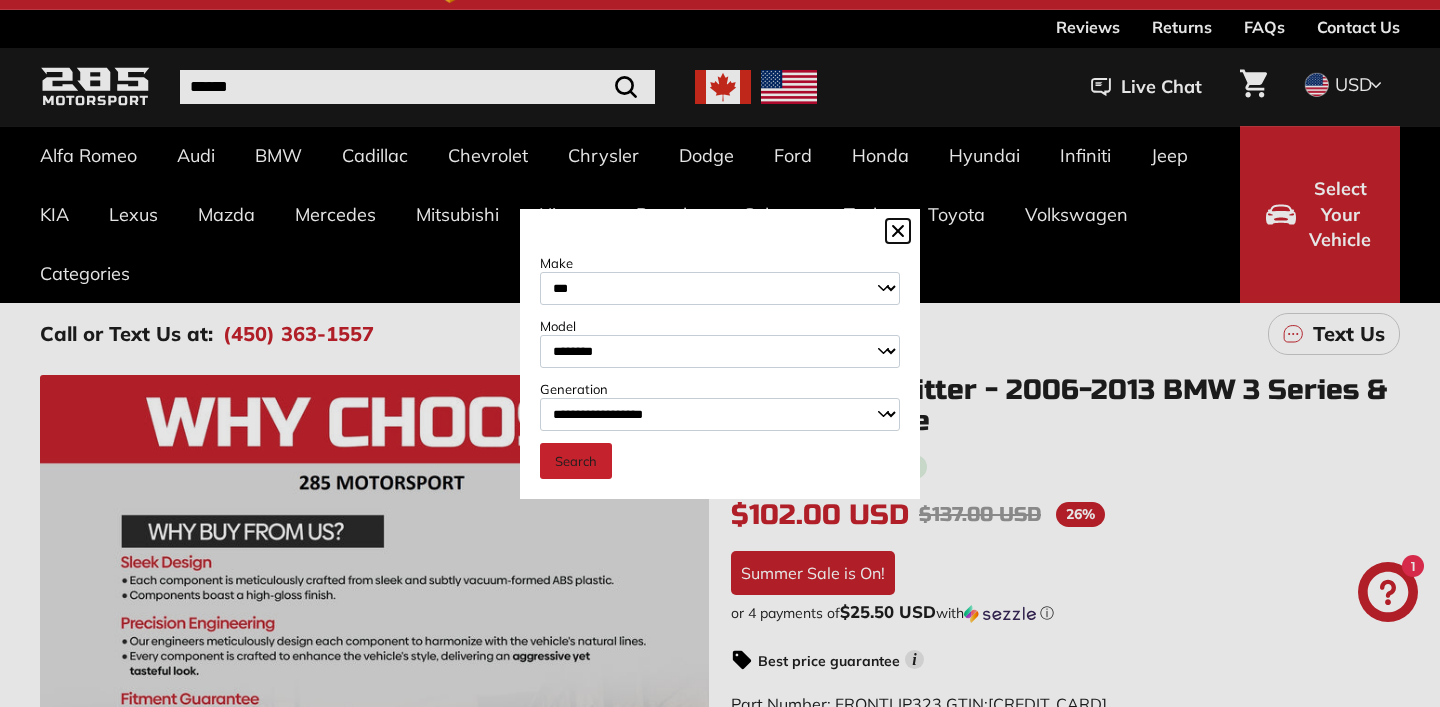 click on "Search" at bounding box center [576, 461] 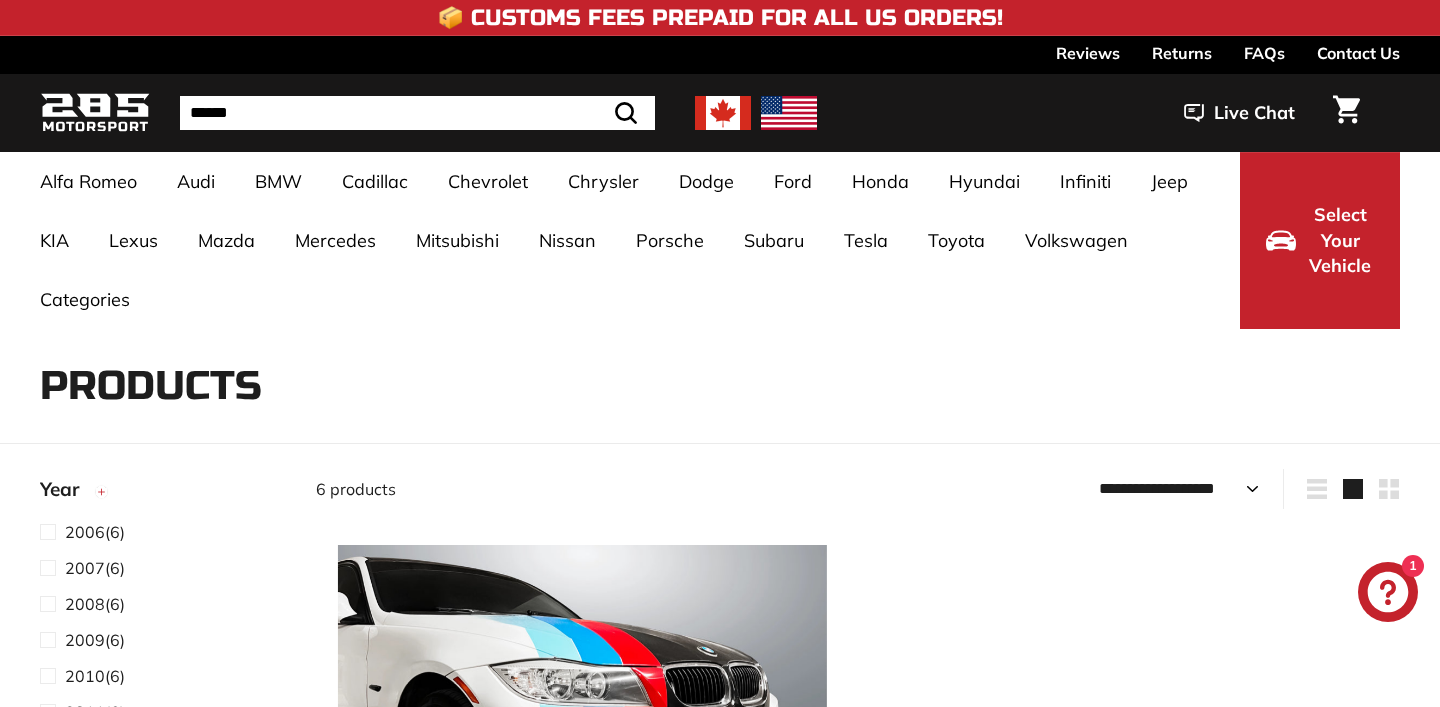 scroll, scrollTop: 0, scrollLeft: 0, axis: both 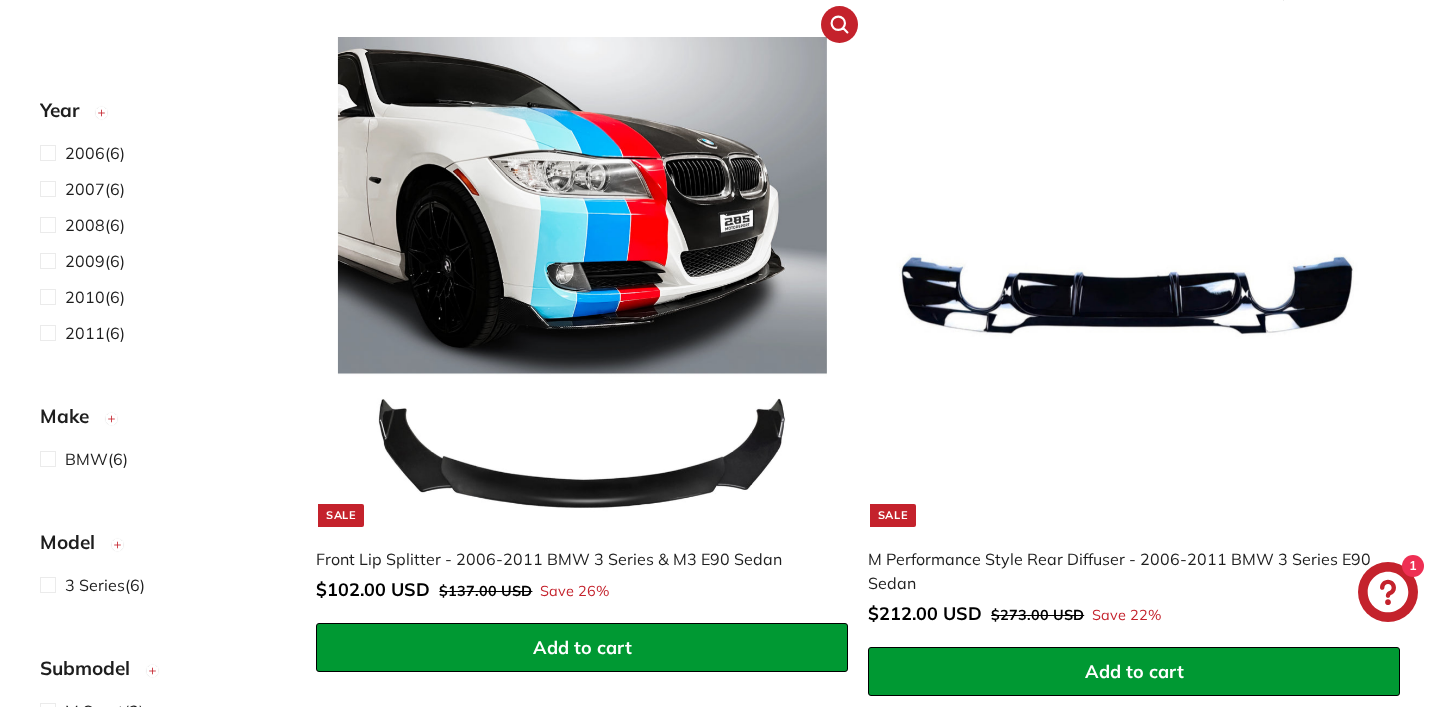 click at bounding box center (582, 281) 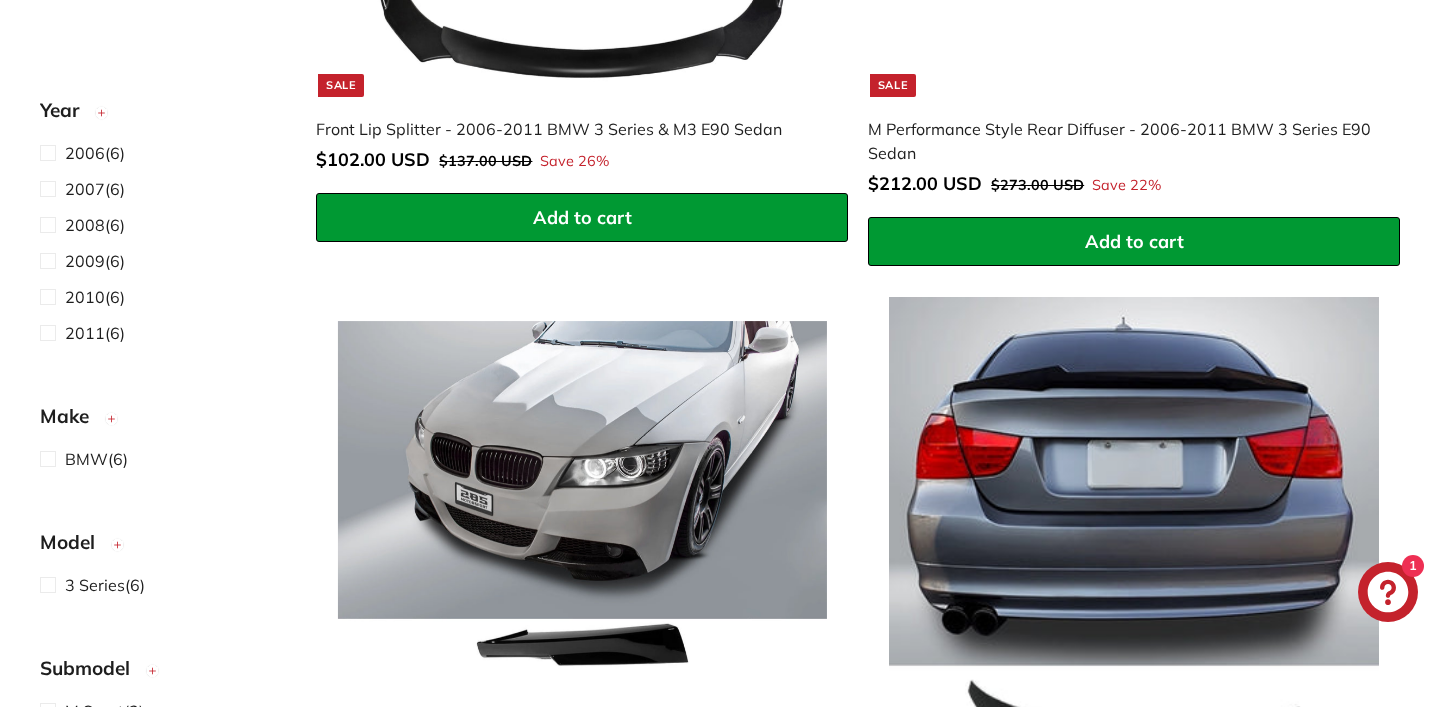 scroll, scrollTop: 978, scrollLeft: 0, axis: vertical 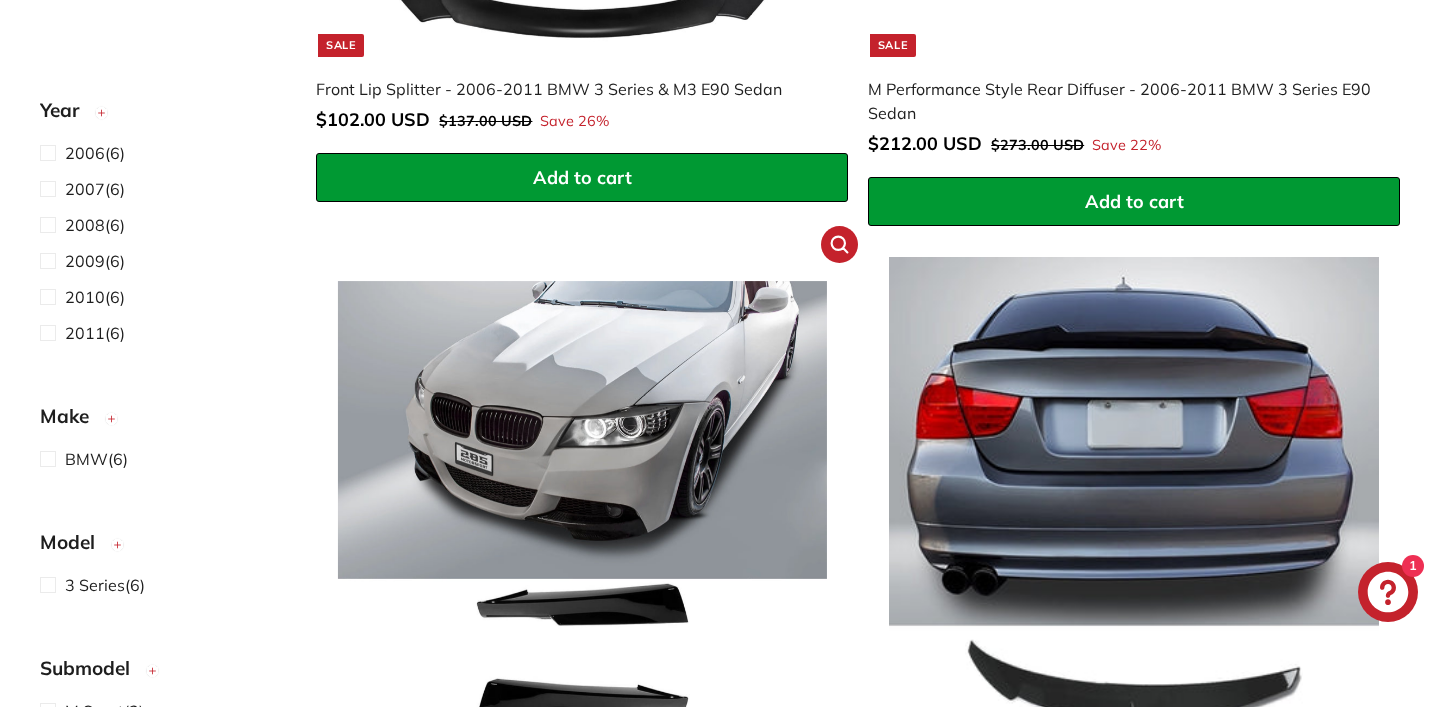 click at bounding box center [582, 501] 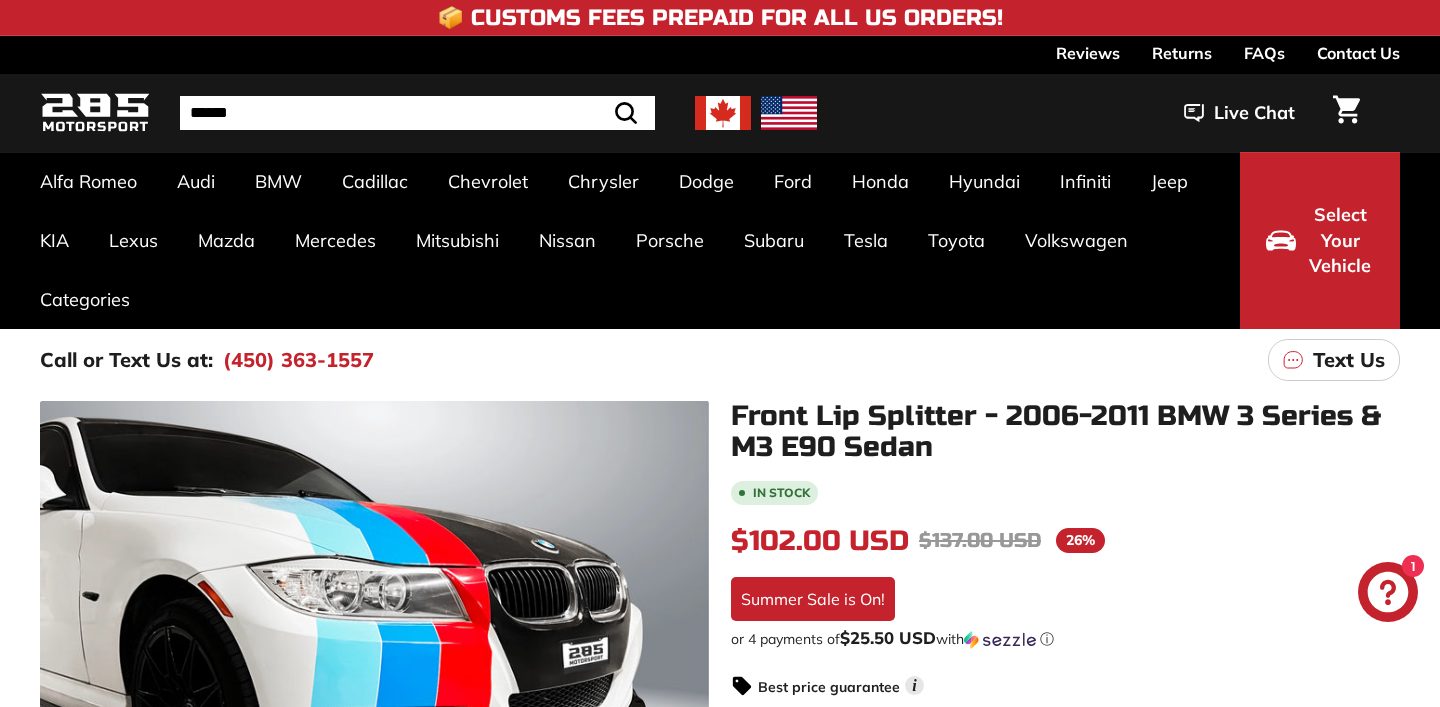 scroll, scrollTop: 0, scrollLeft: 0, axis: both 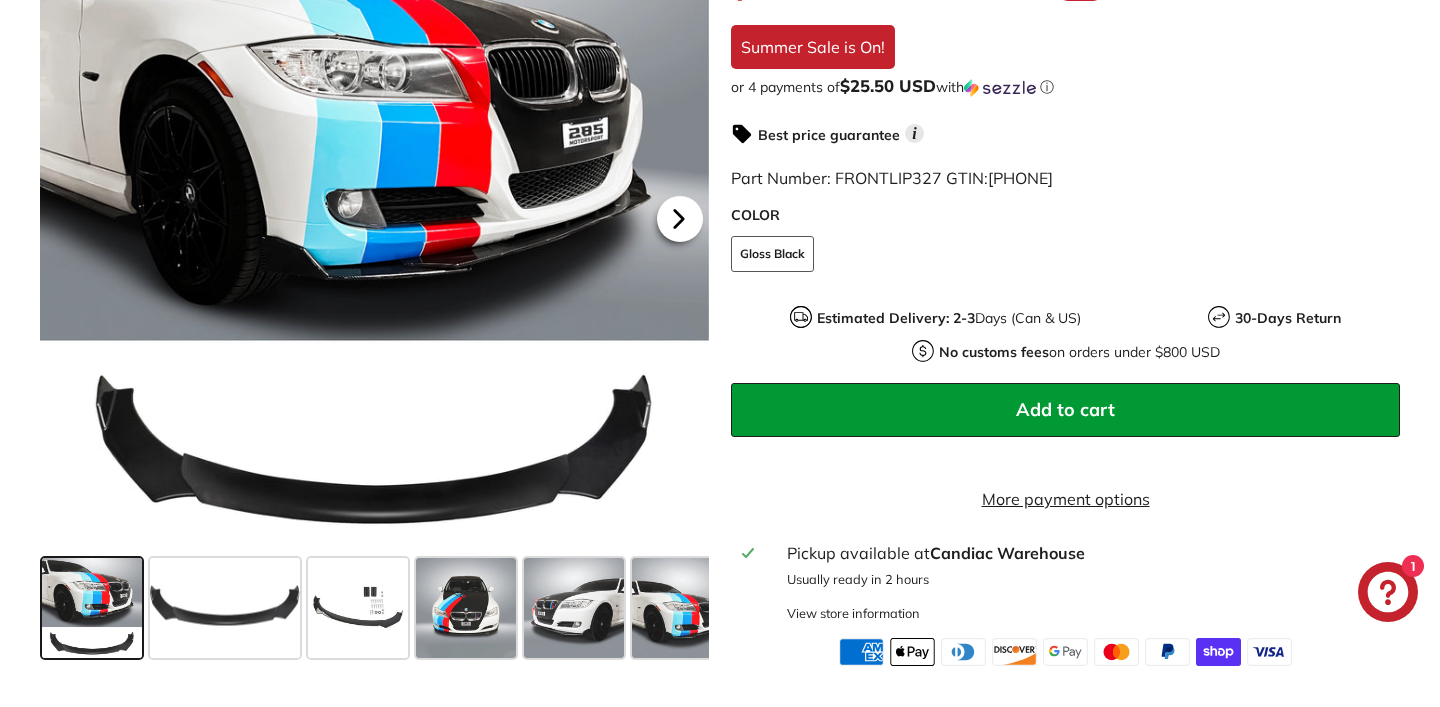 click 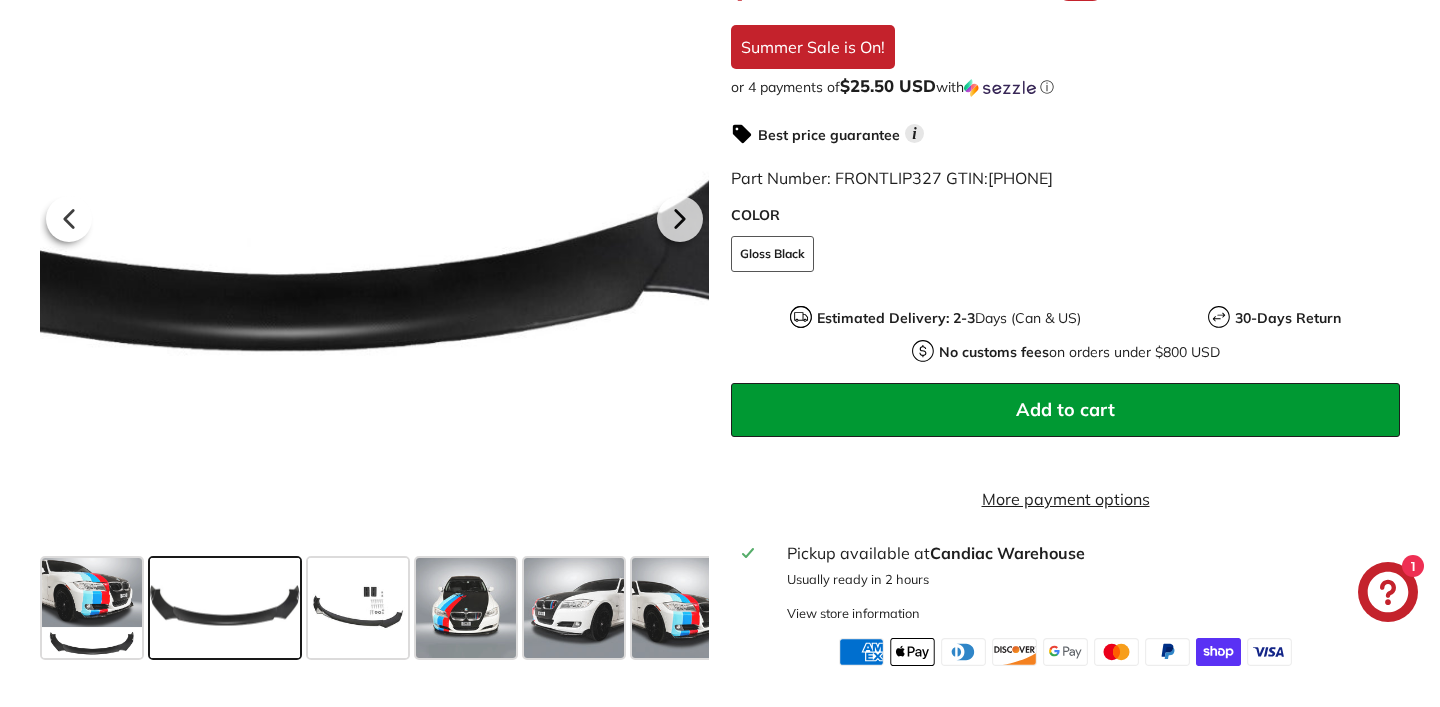 click at bounding box center [374, 215] 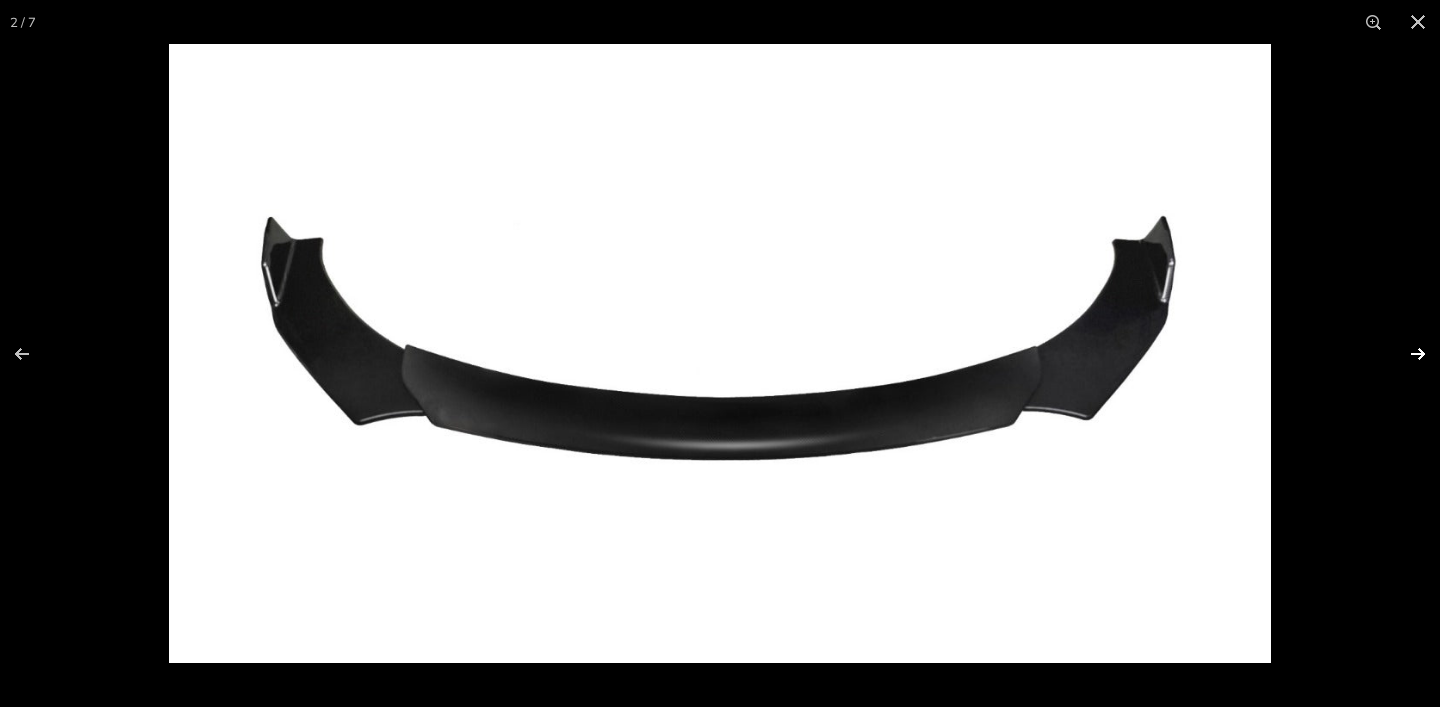 click at bounding box center (1405, 354) 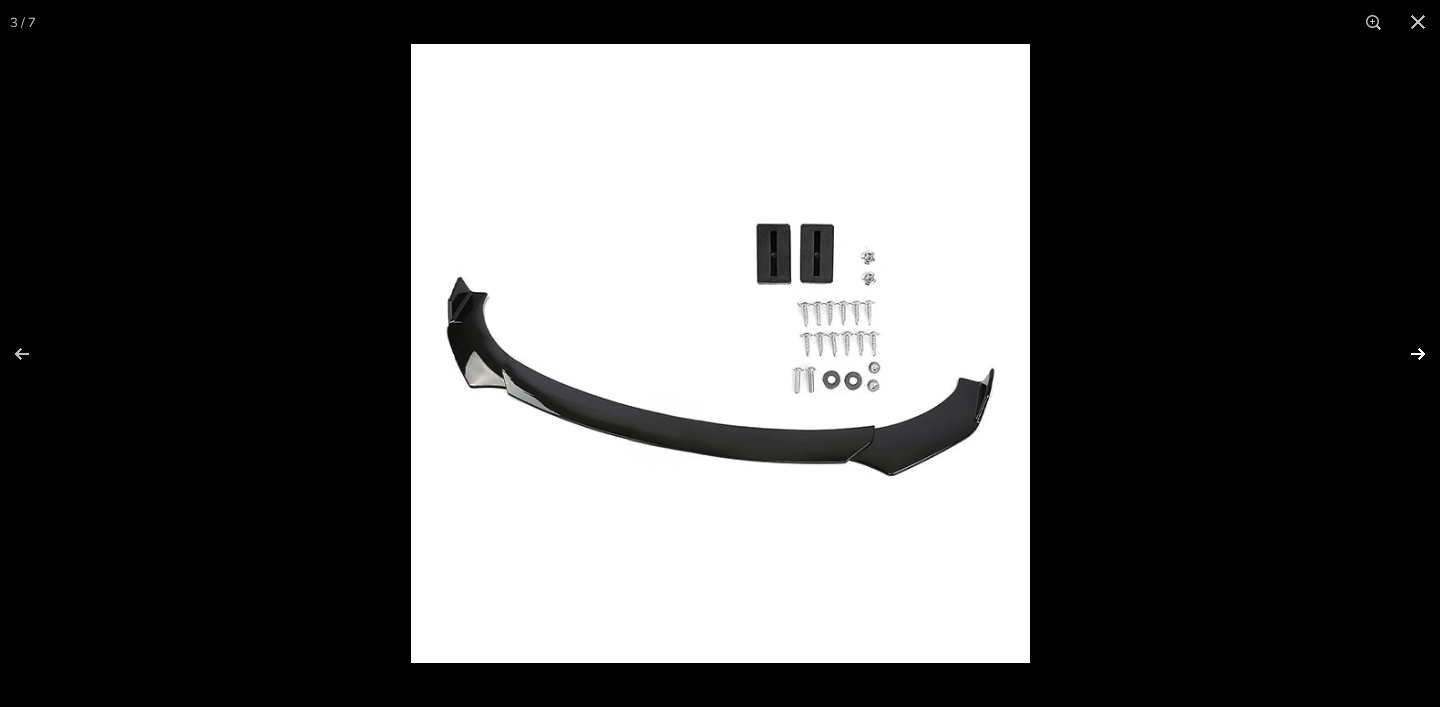 click at bounding box center (1405, 354) 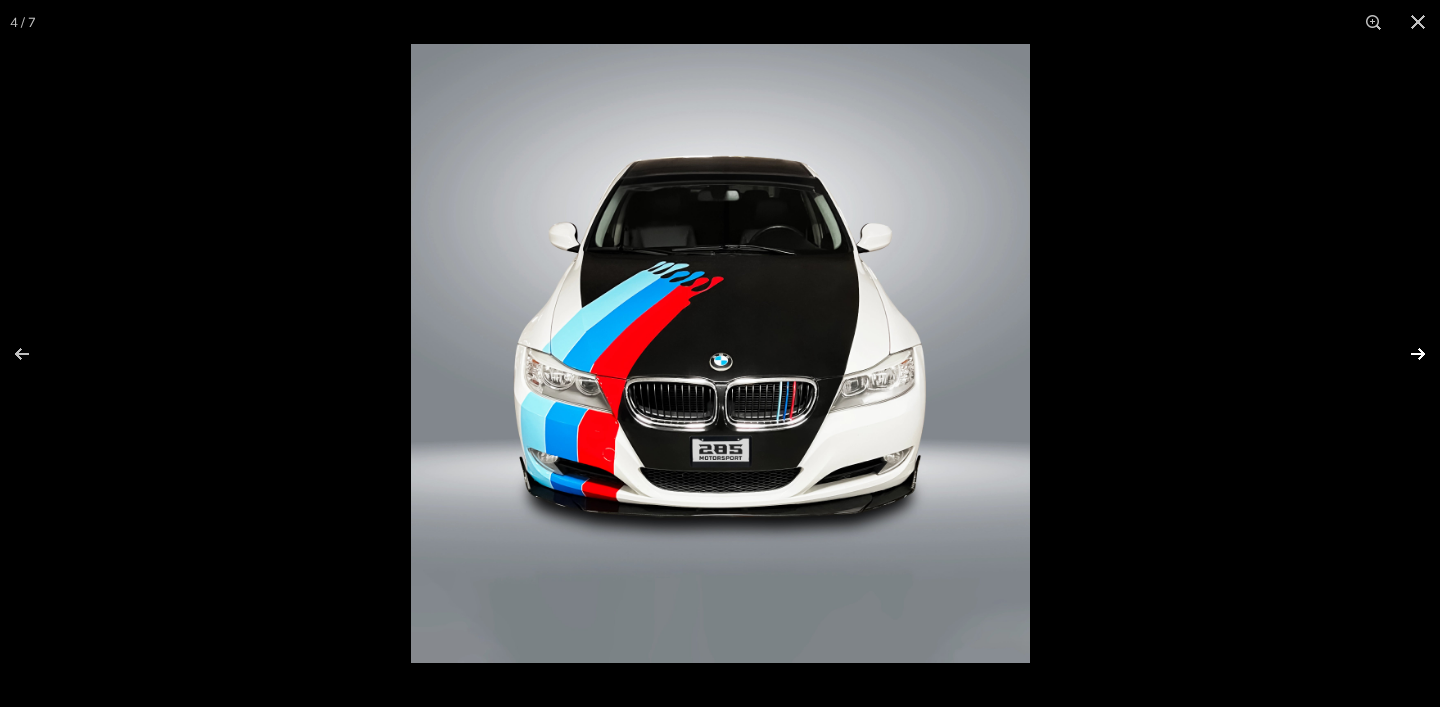 click at bounding box center [1405, 354] 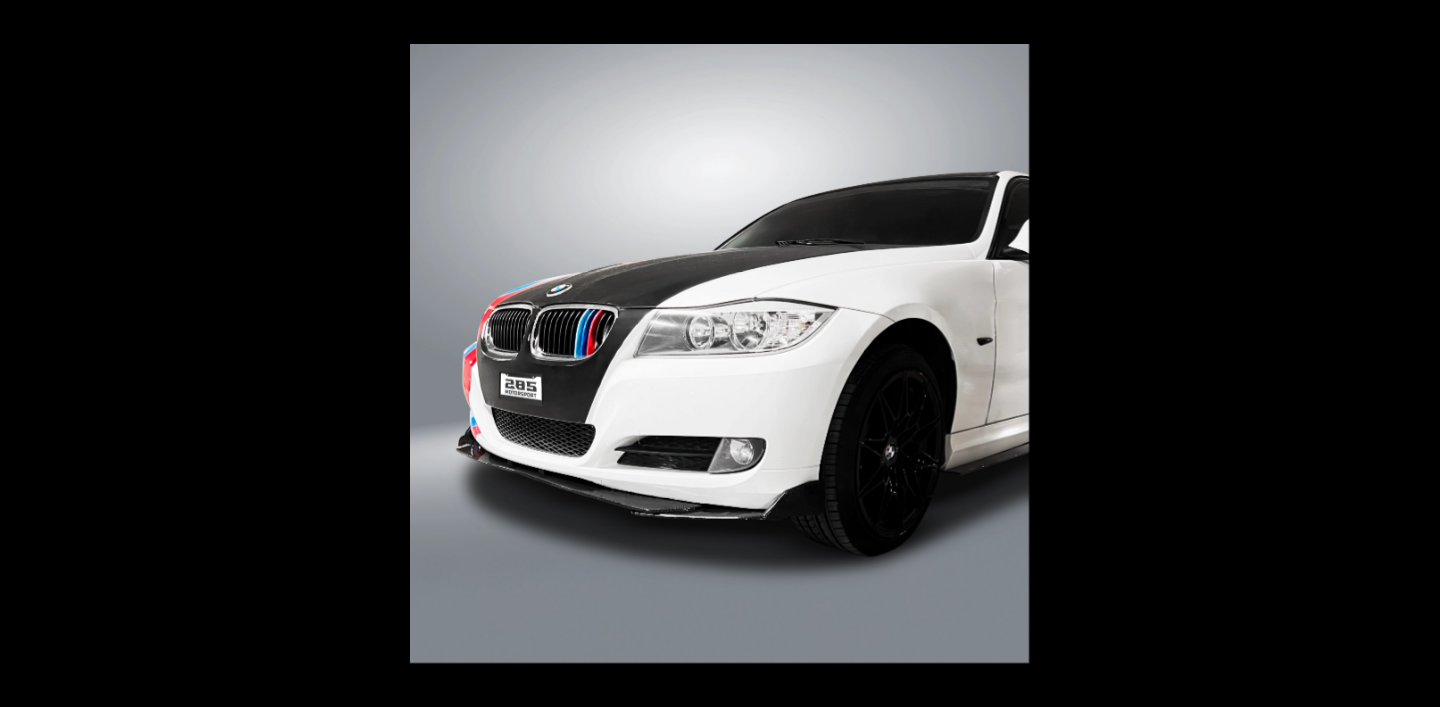 click at bounding box center (1405, 354) 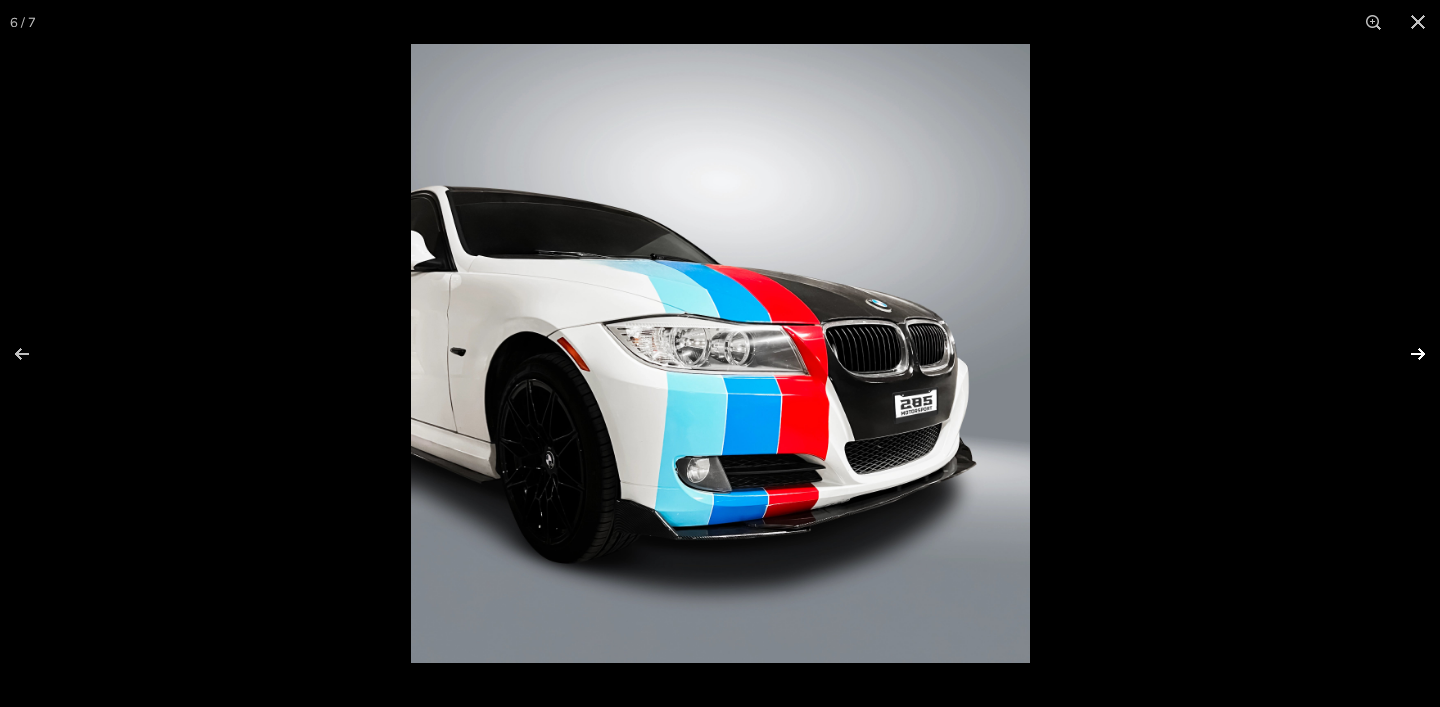scroll, scrollTop: 0, scrollLeft: 135, axis: horizontal 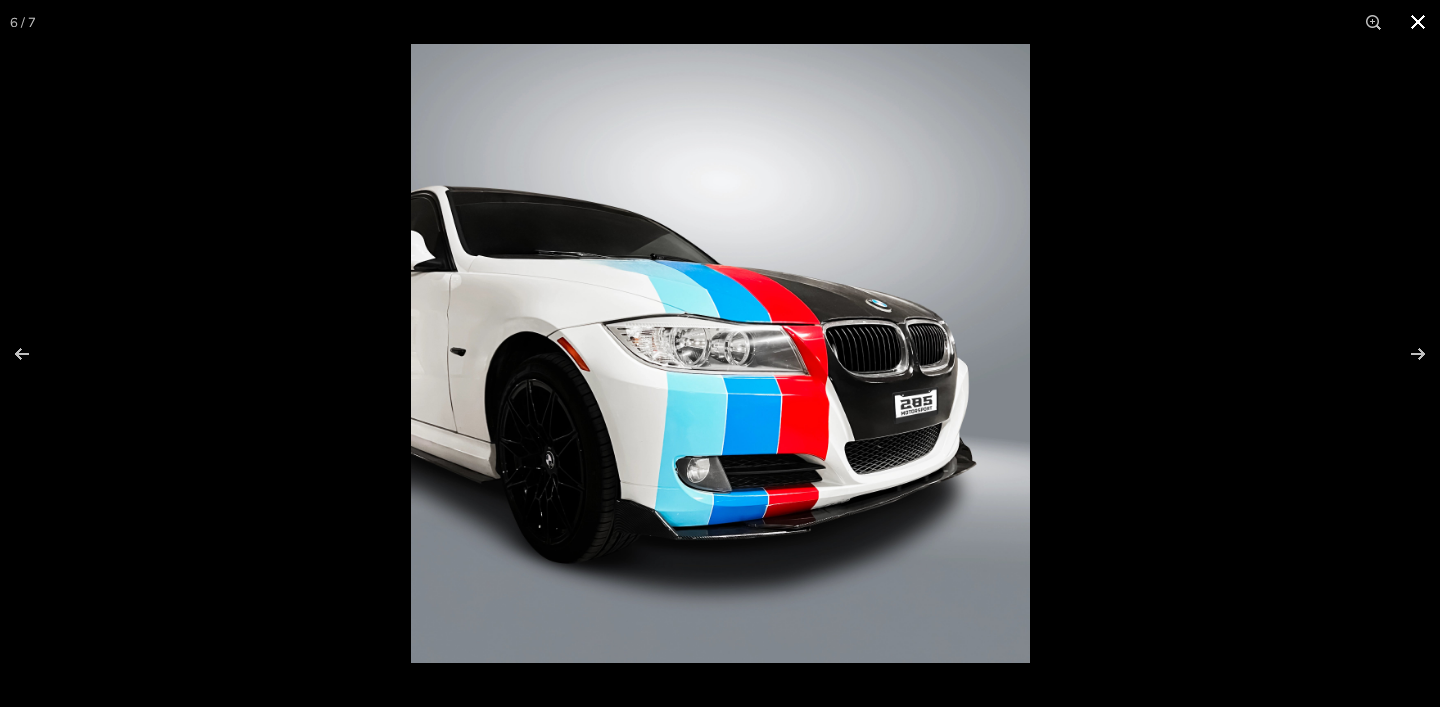 click at bounding box center (1131, 397) 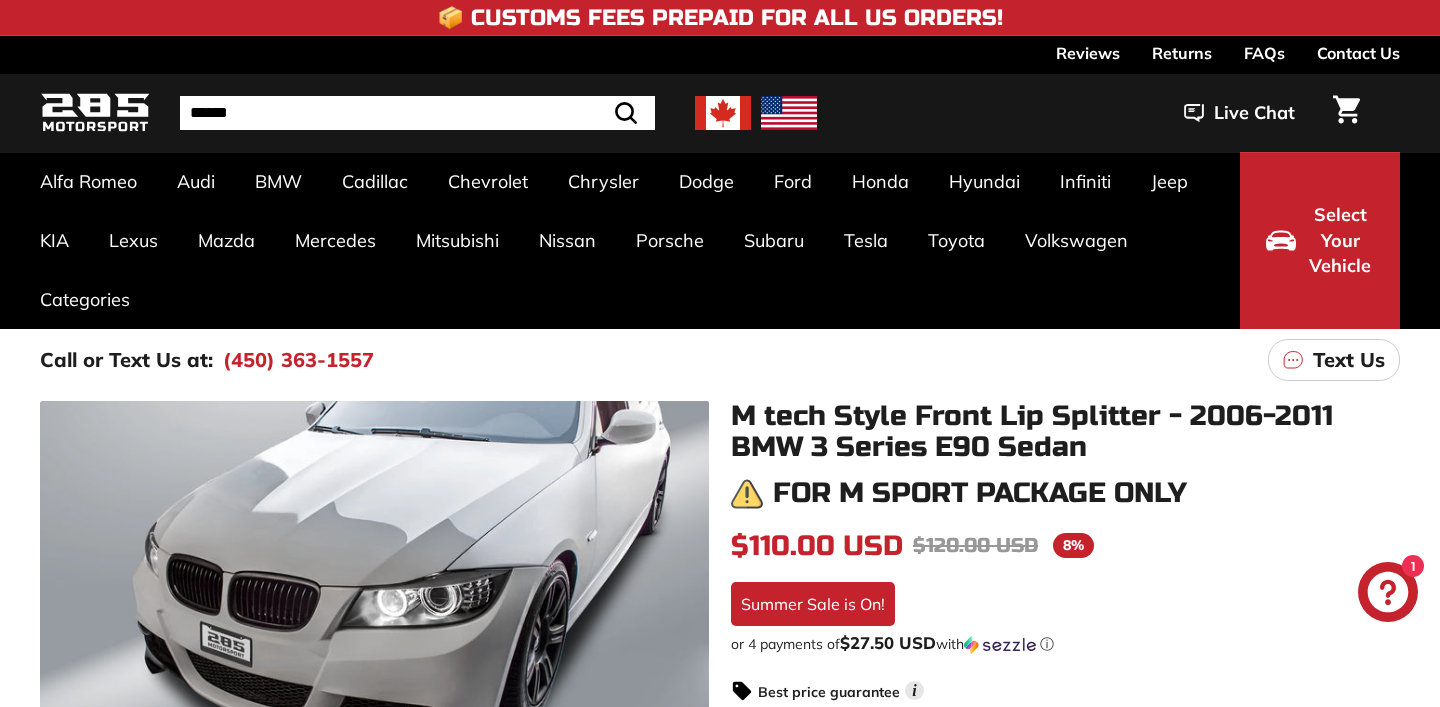 scroll, scrollTop: 0, scrollLeft: 0, axis: both 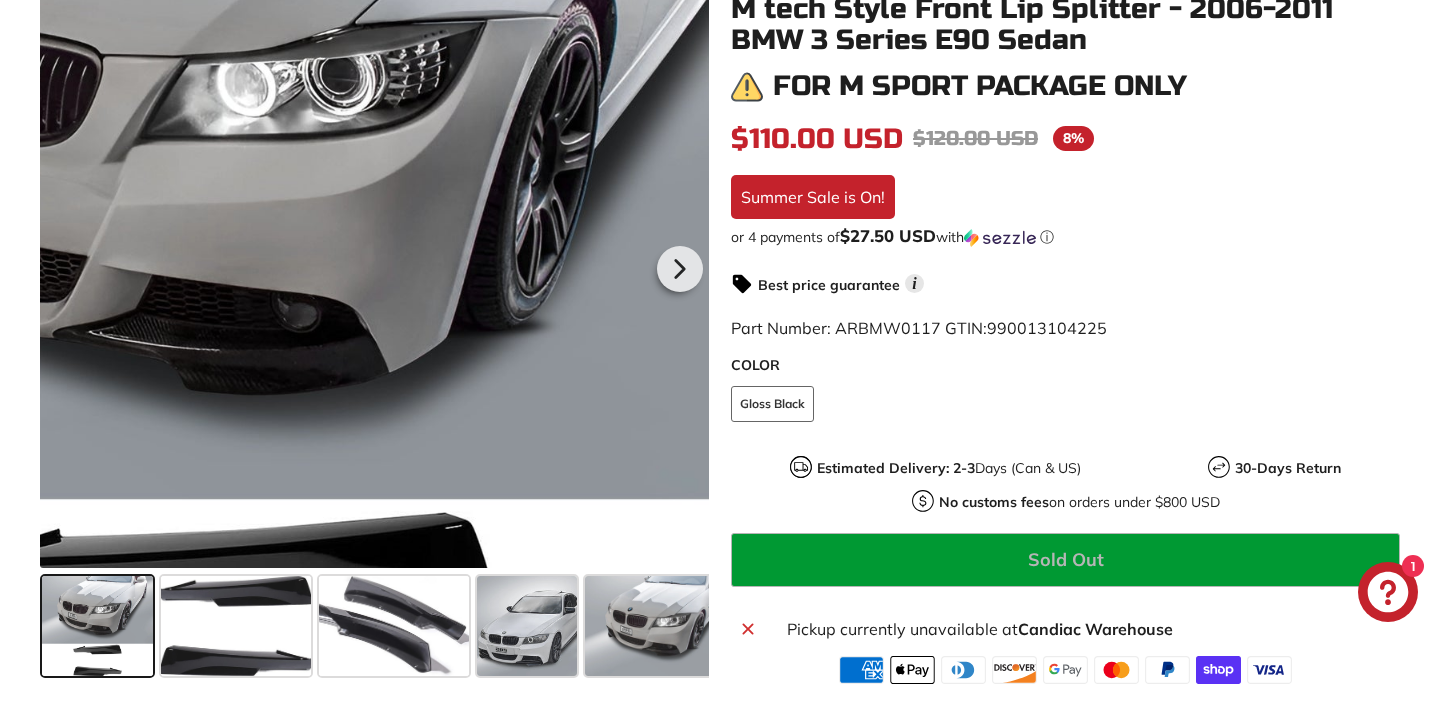 click at bounding box center [374, 266] 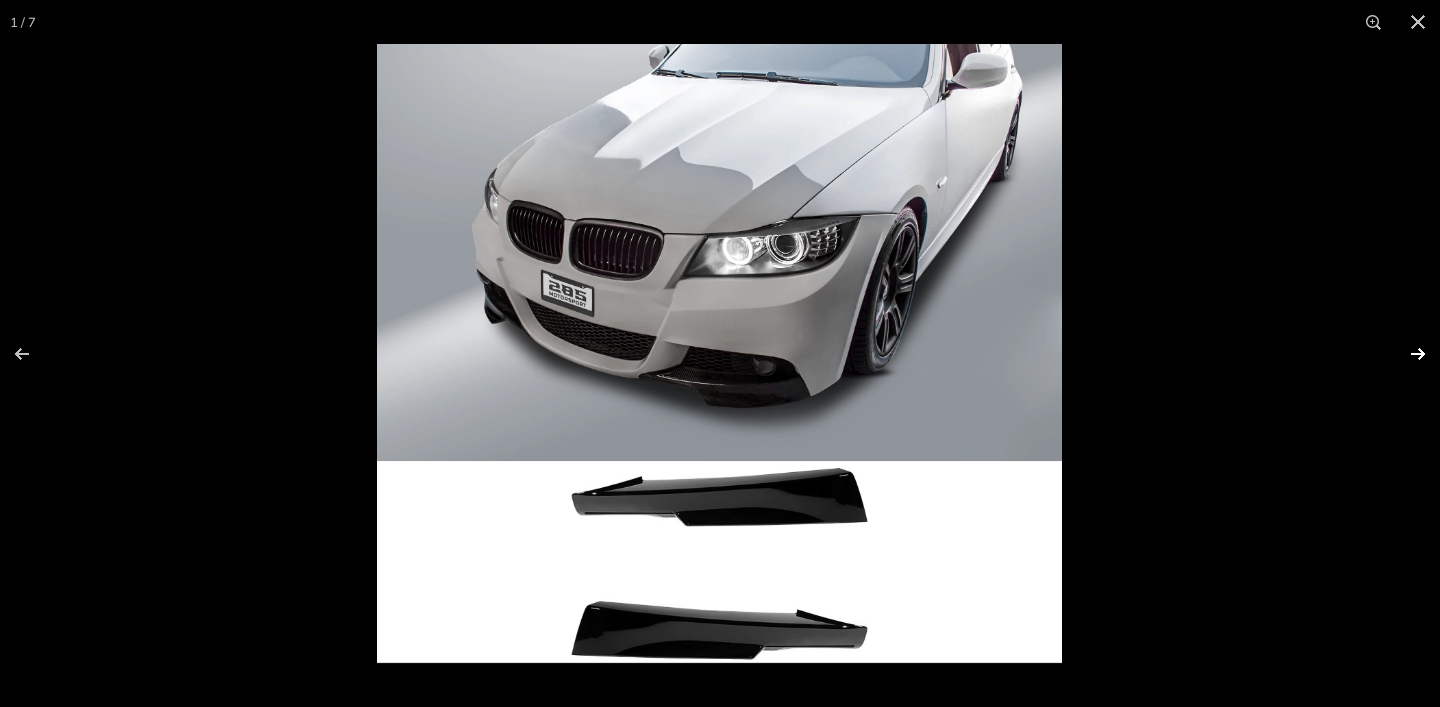 click at bounding box center [1405, 354] 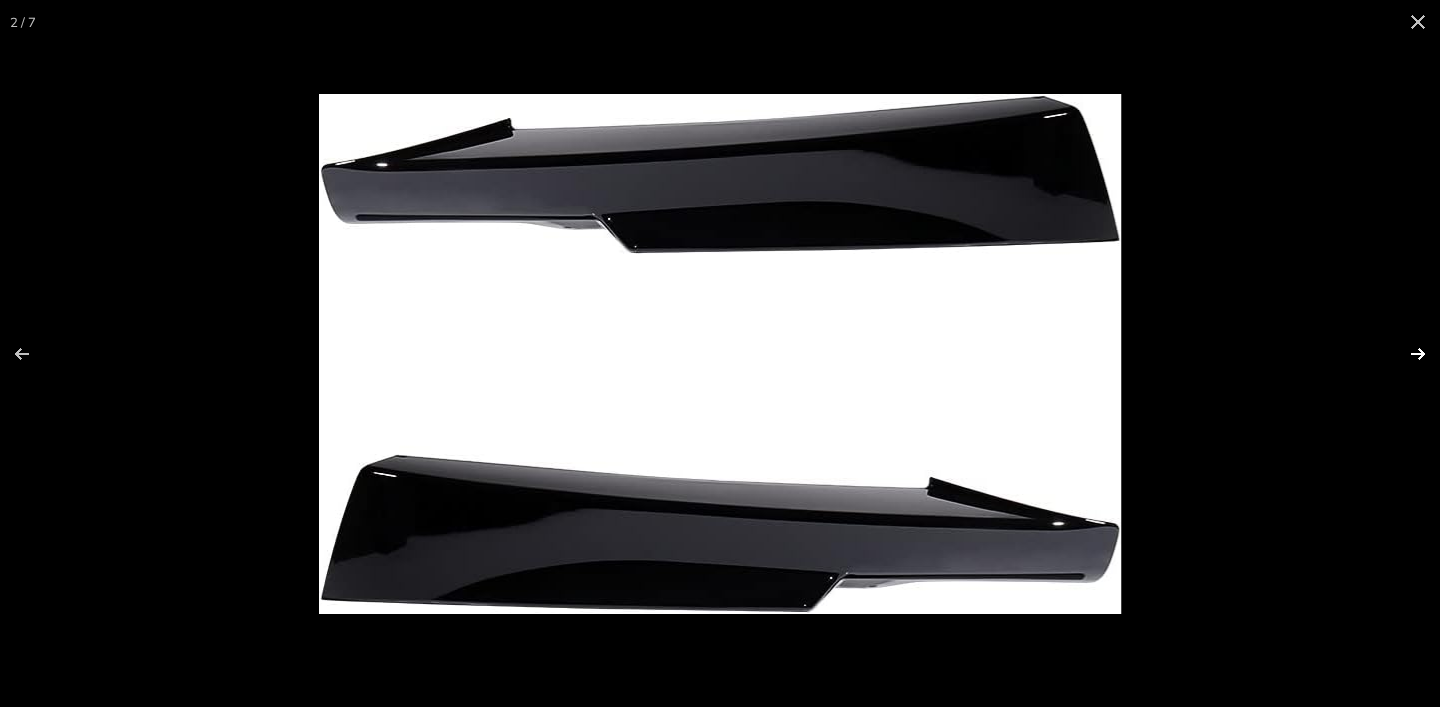 click at bounding box center [1405, 354] 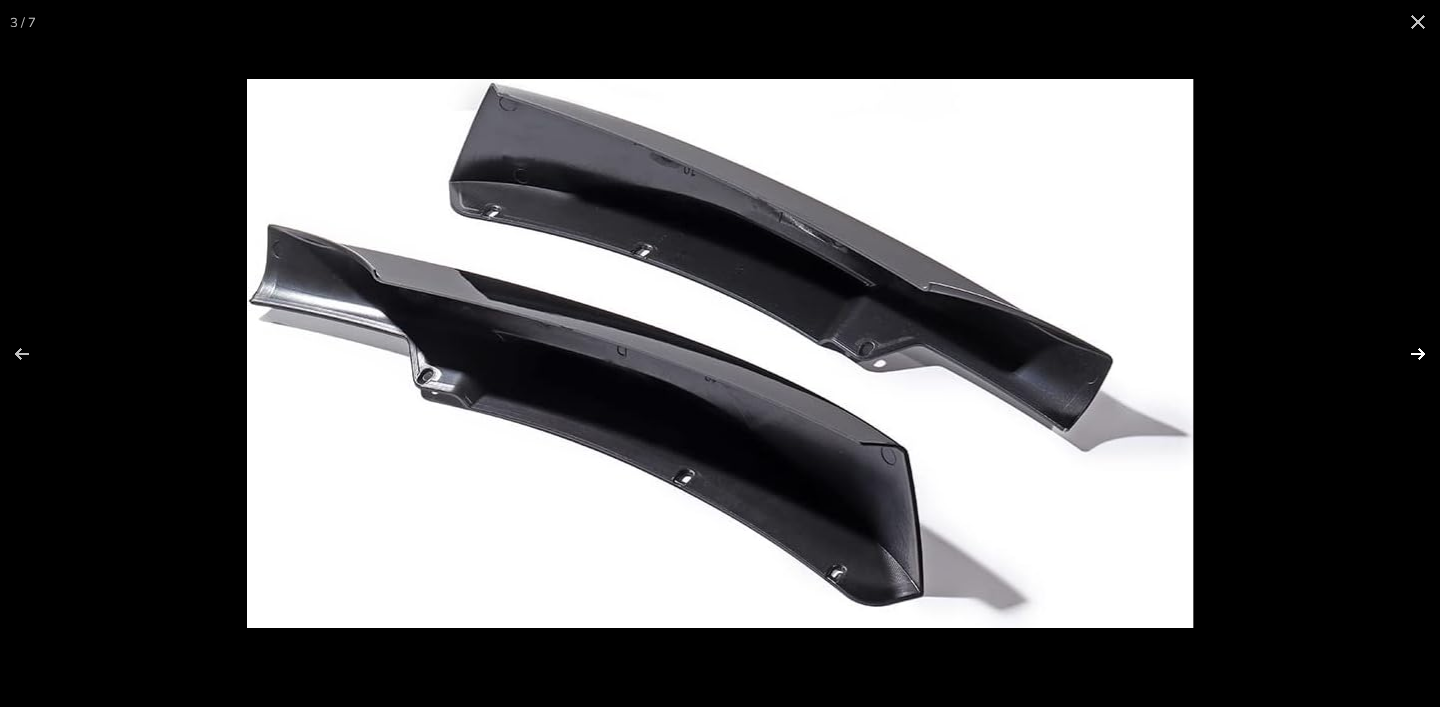 click at bounding box center (1405, 354) 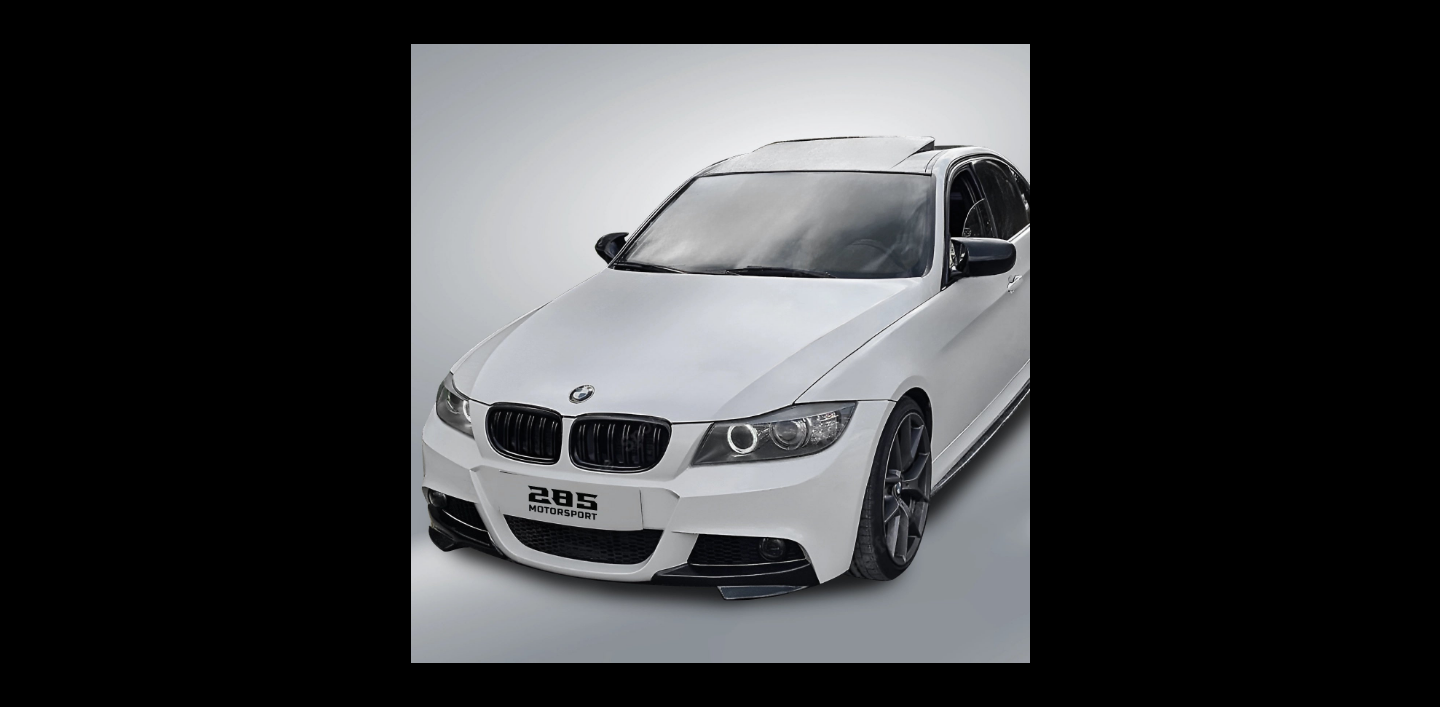 click at bounding box center (1405, 354) 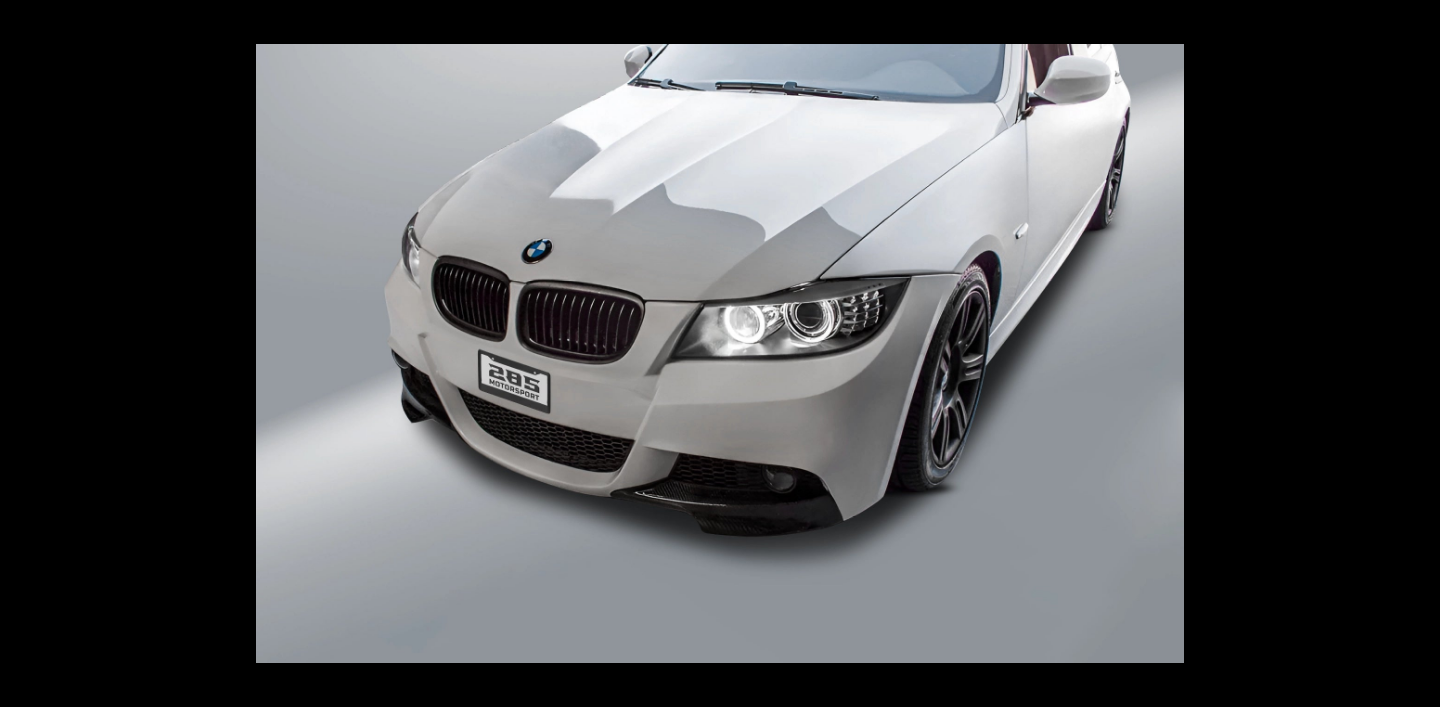 scroll, scrollTop: 0, scrollLeft: 285, axis: horizontal 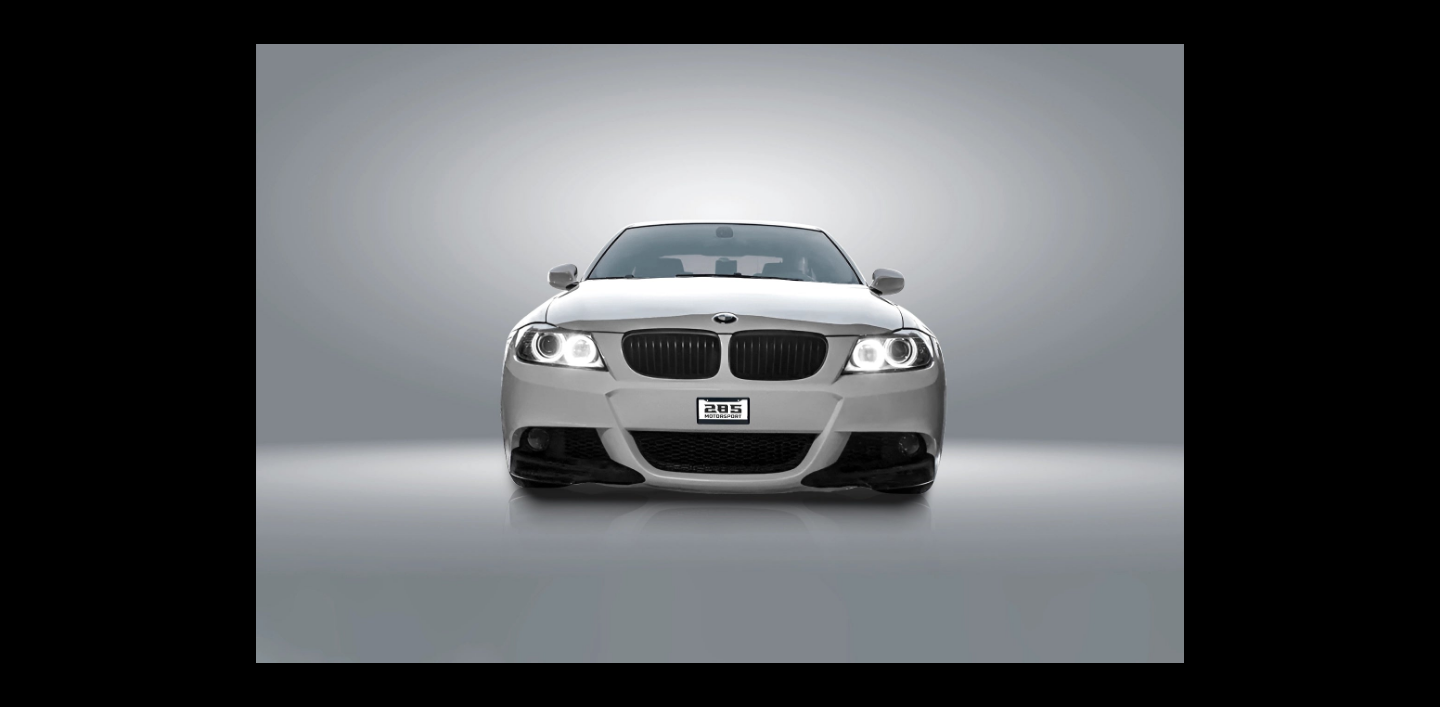 click at bounding box center [1405, 354] 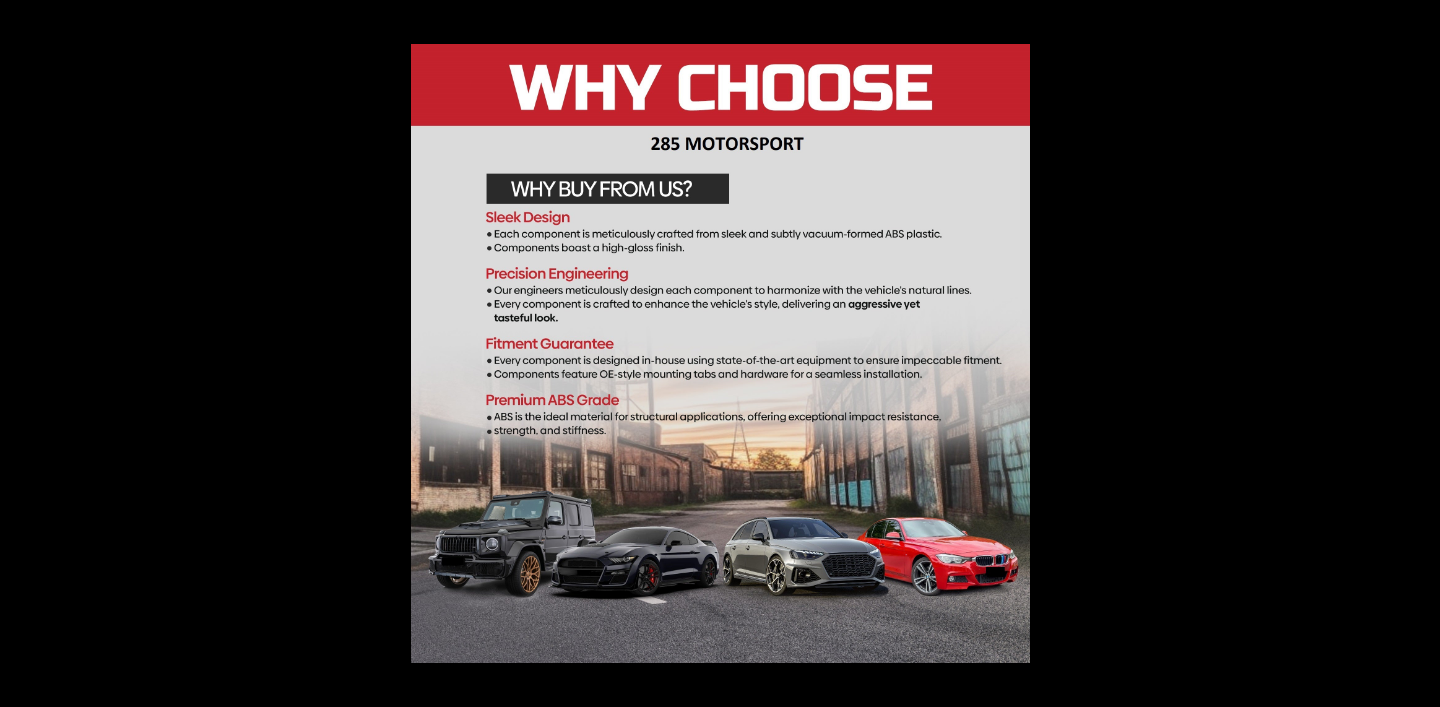 scroll, scrollTop: 0, scrollLeft: 295, axis: horizontal 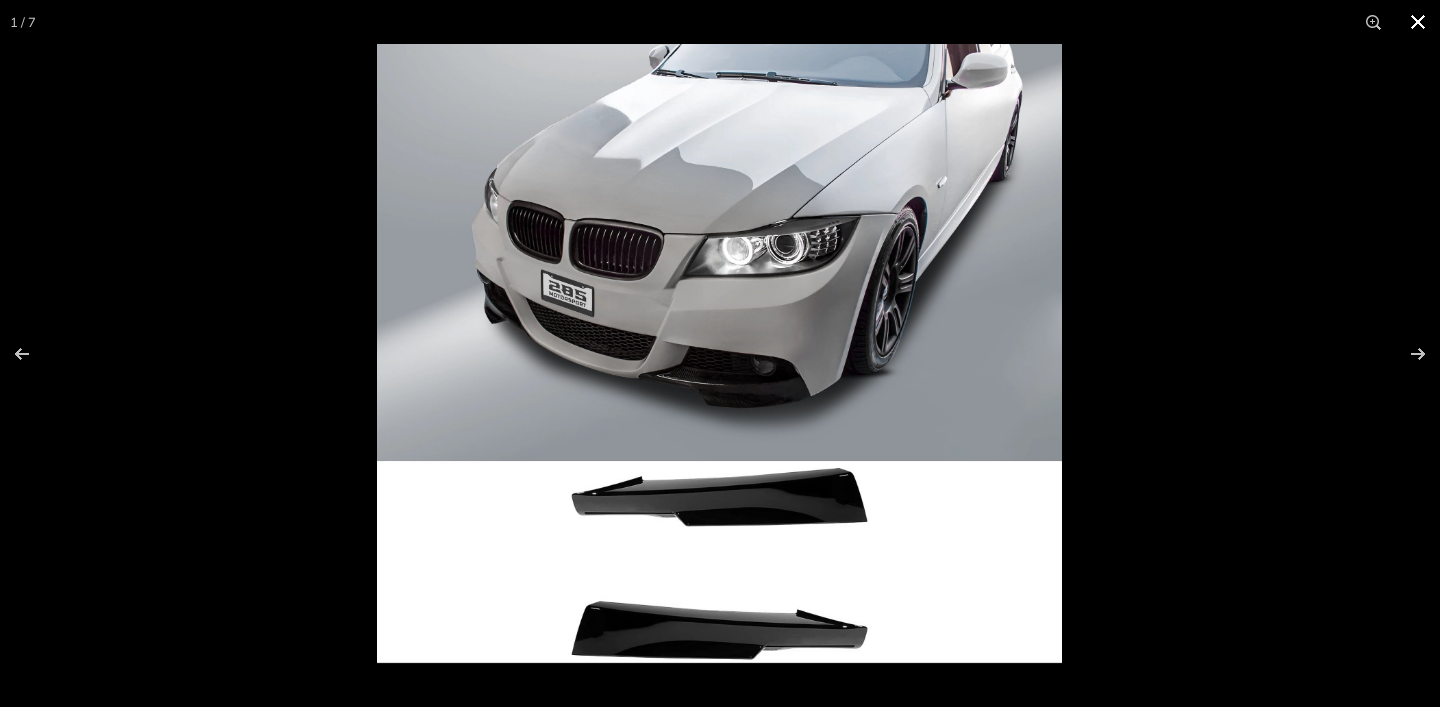 click at bounding box center [1418, 22] 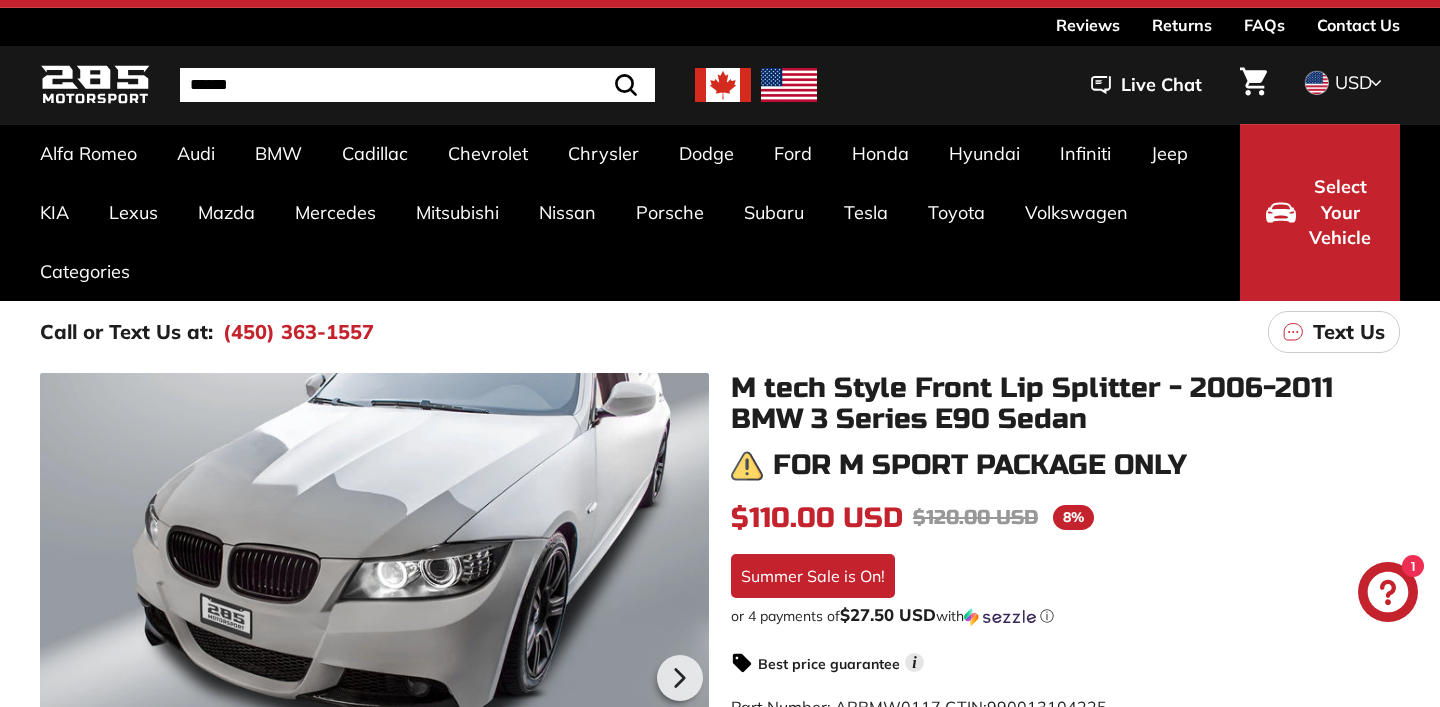 scroll, scrollTop: 0, scrollLeft: 0, axis: both 